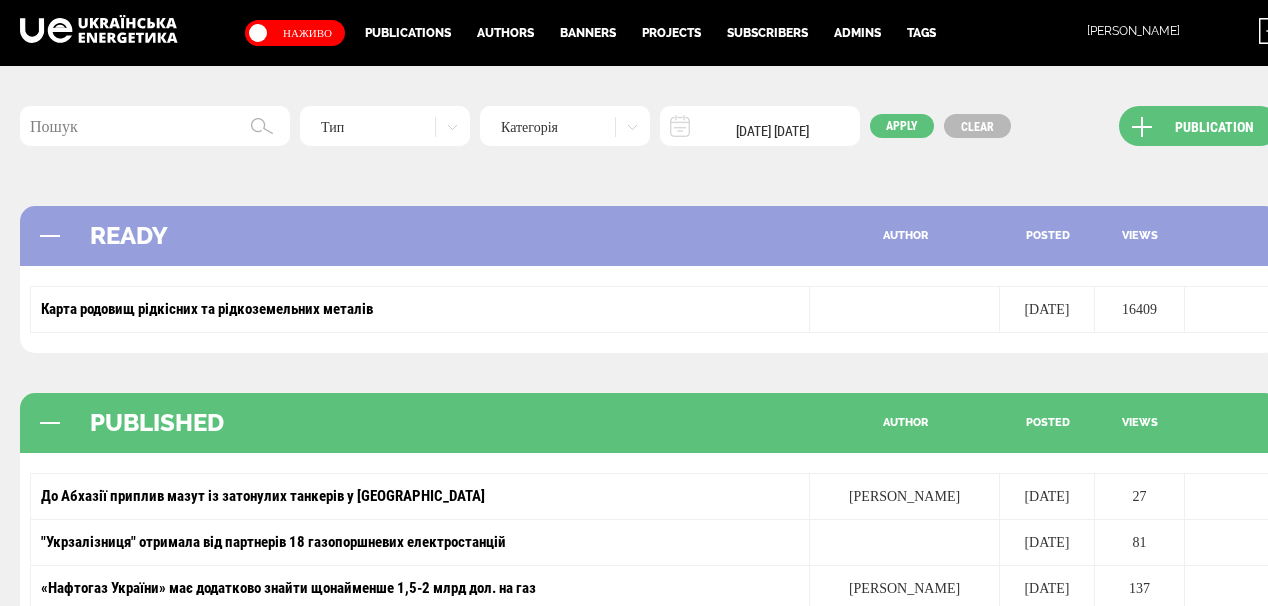 scroll, scrollTop: 36, scrollLeft: 0, axis: vertical 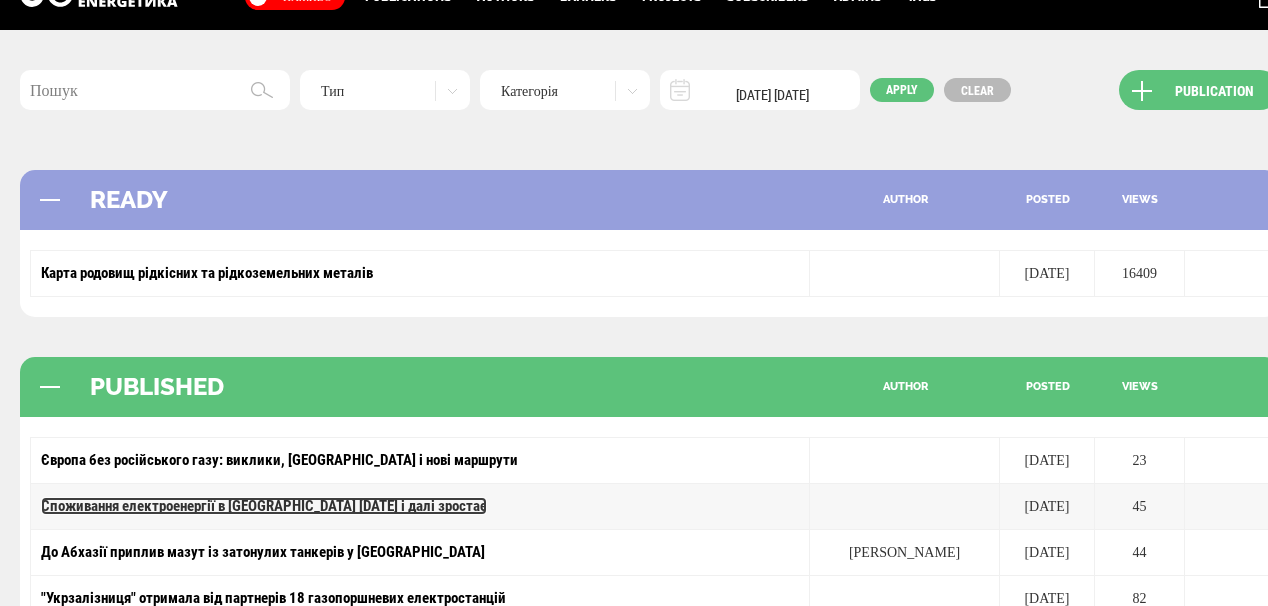 click on "Споживання електроенергії в [GEOGRAPHIC_DATA] [DATE] і далі зростає" at bounding box center [264, 506] 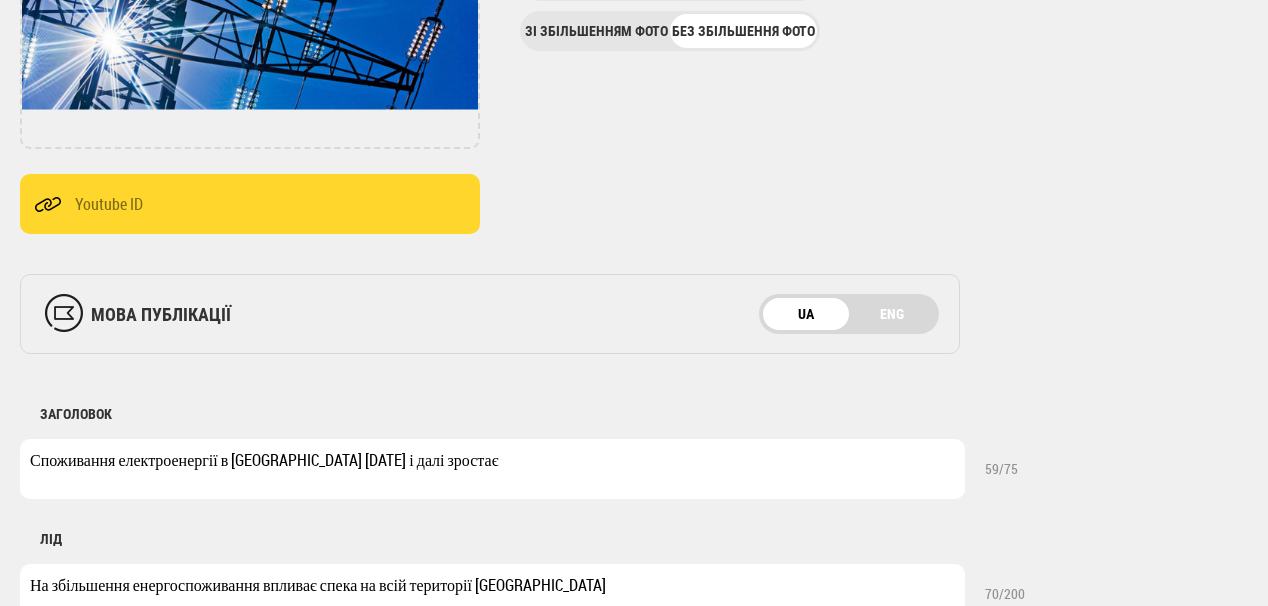 scroll, scrollTop: 0, scrollLeft: 0, axis: both 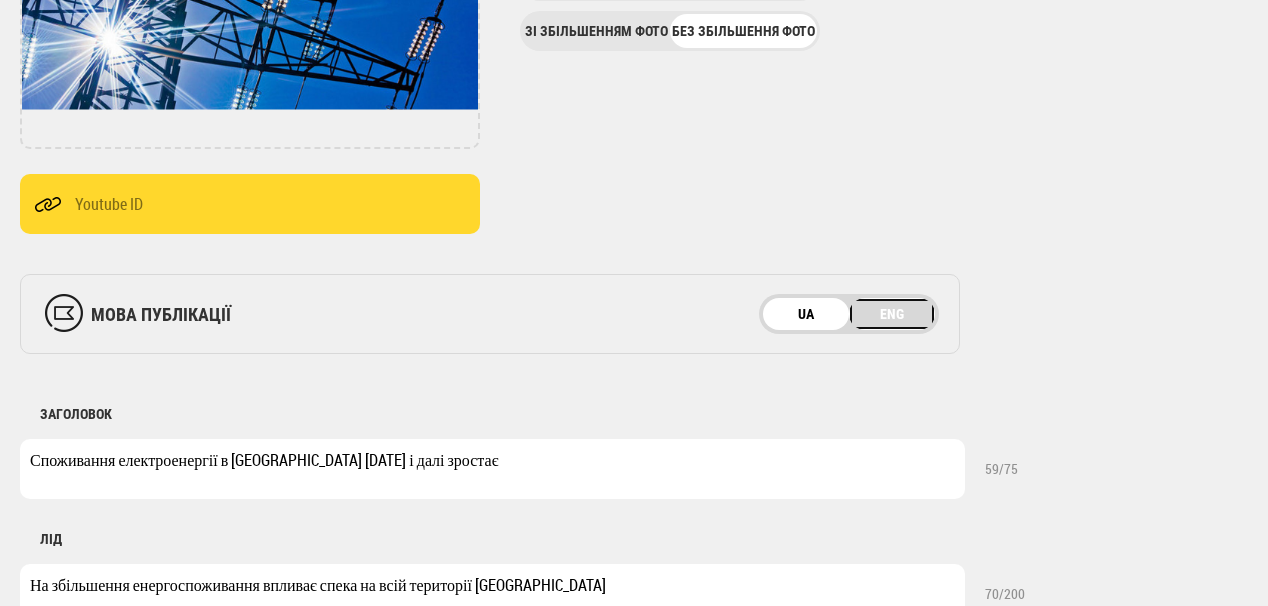 click on "ENG" at bounding box center [892, 314] 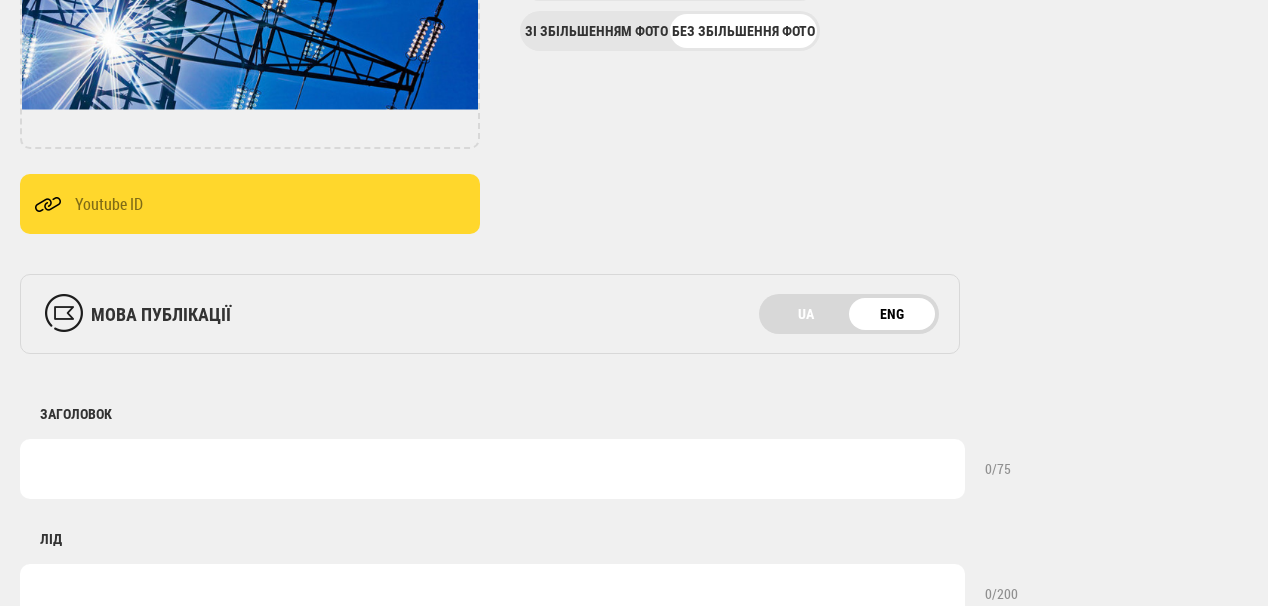 click at bounding box center [492, 469] 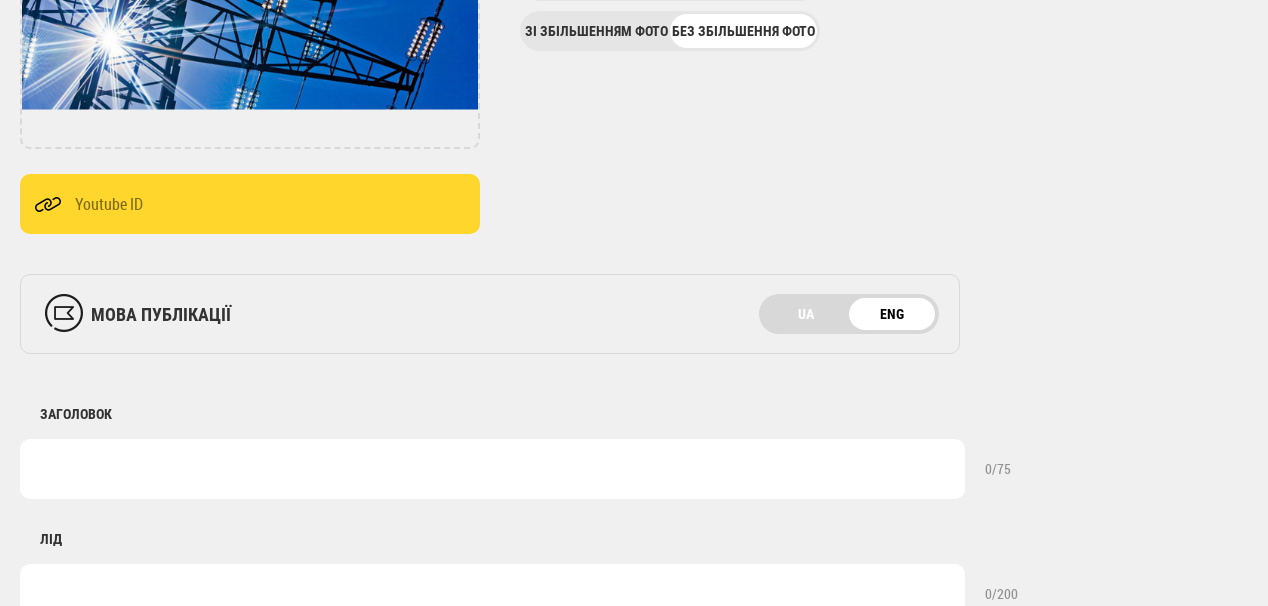 paste on "Electricity consumption in Ukraine continues to grow on July 25" 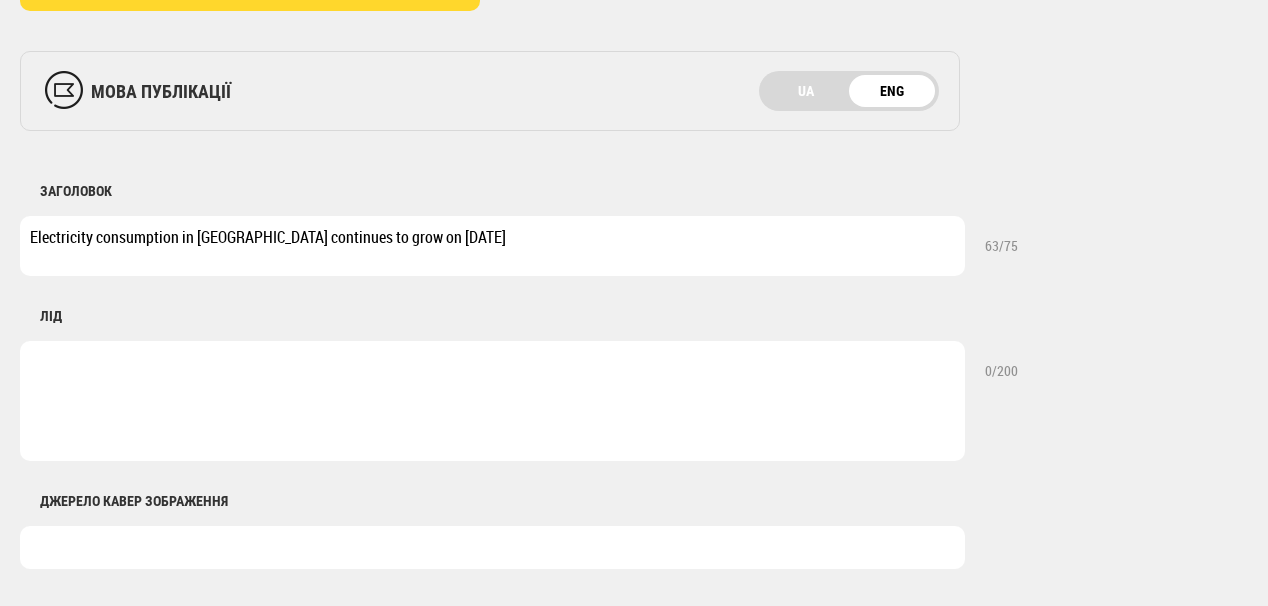 scroll, scrollTop: 720, scrollLeft: 0, axis: vertical 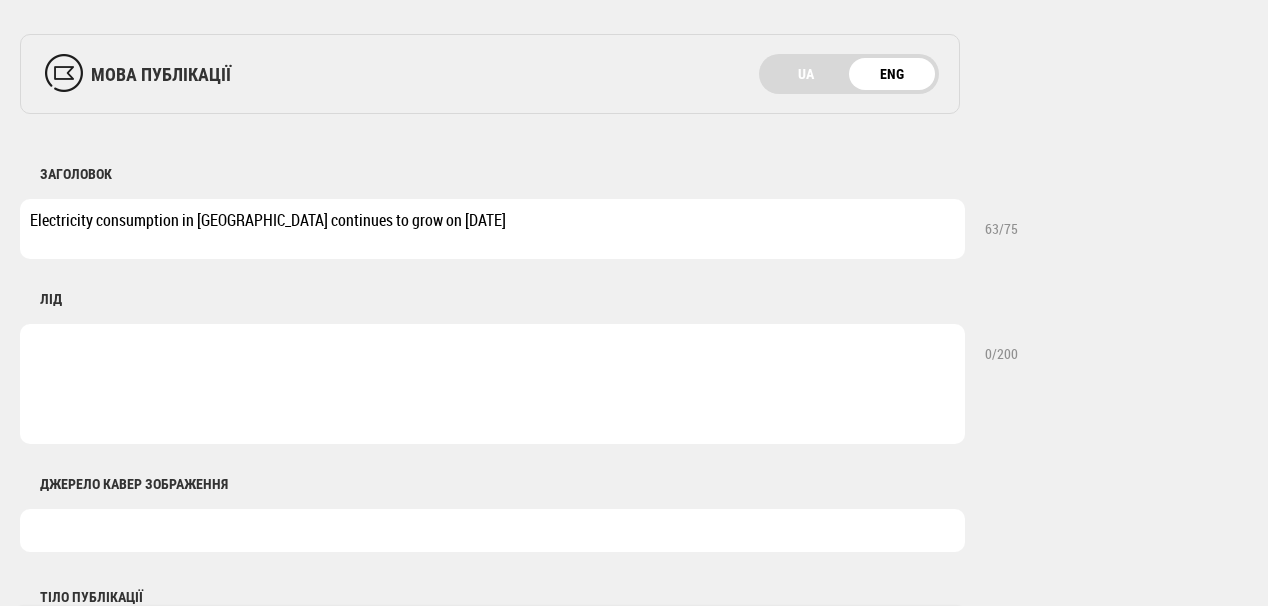 type on "Electricity consumption in Ukraine continues to grow on July 25" 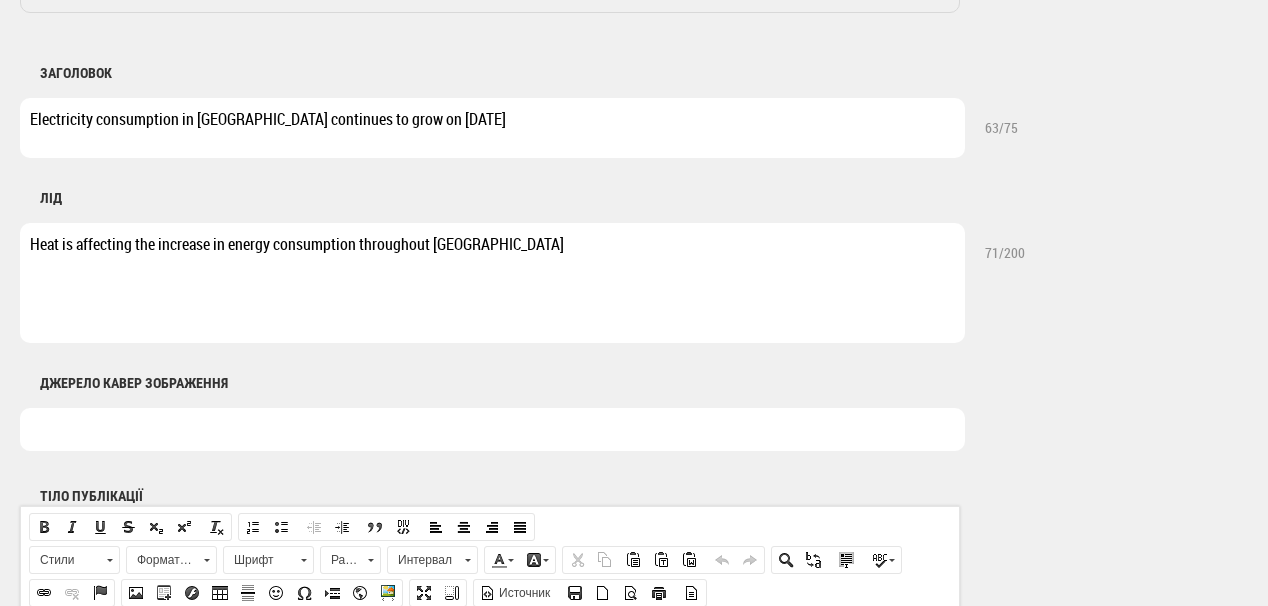 scroll, scrollTop: 960, scrollLeft: 0, axis: vertical 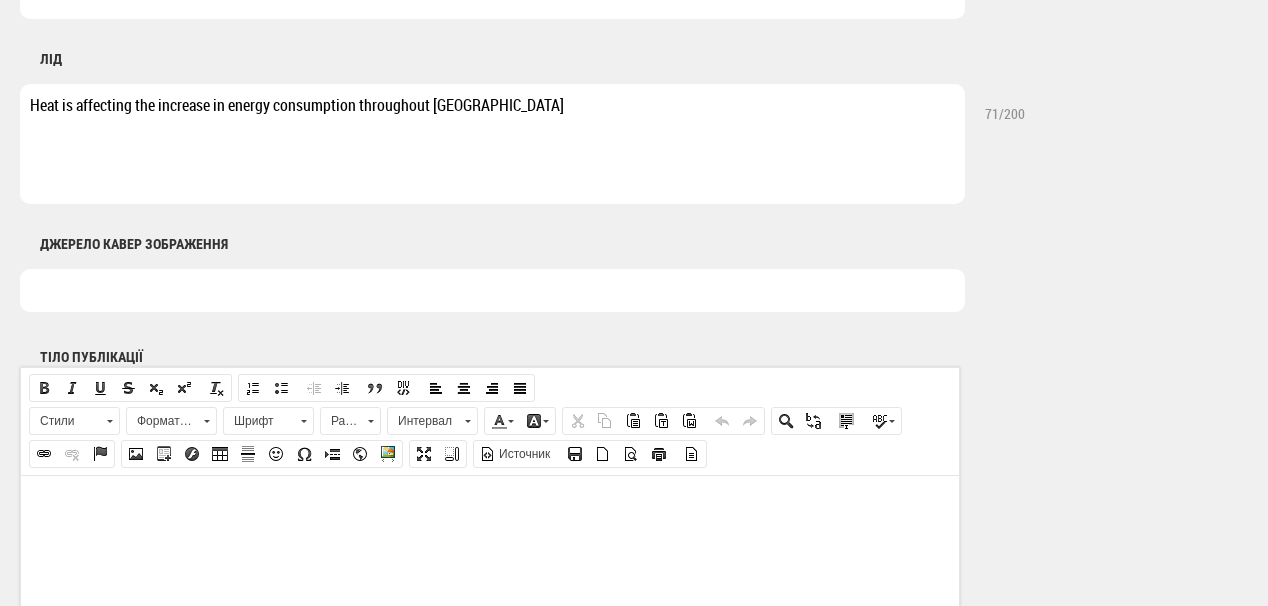 type on "Heat is affecting the increase in energy consumption throughout Ukraine" 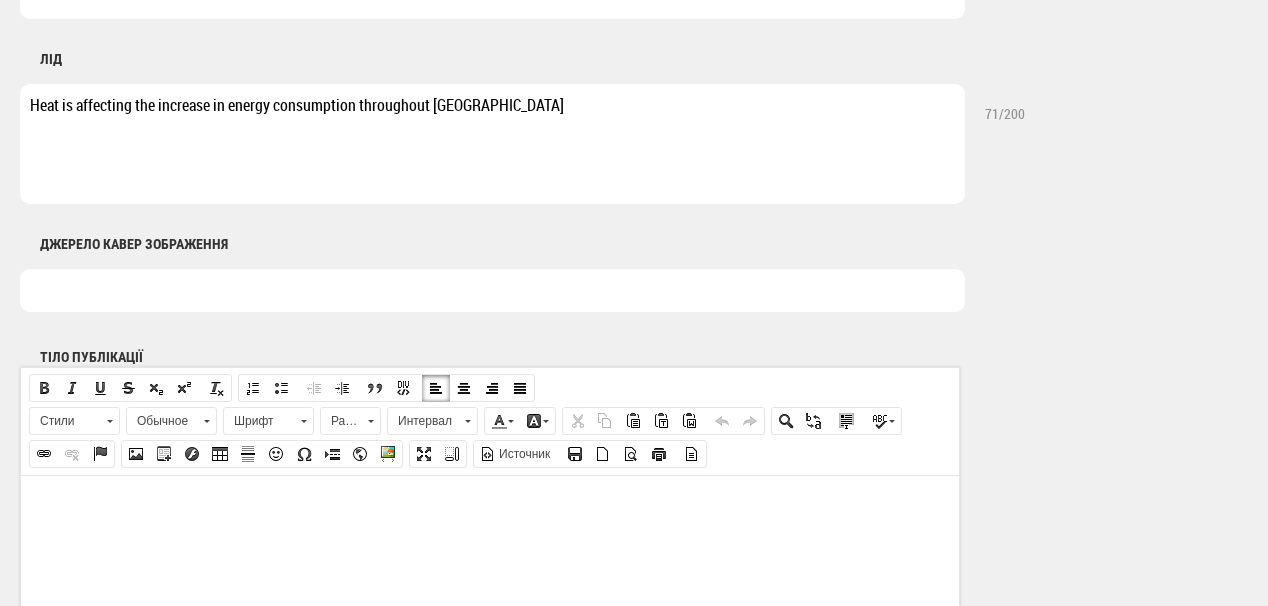 click at bounding box center (490, 505) 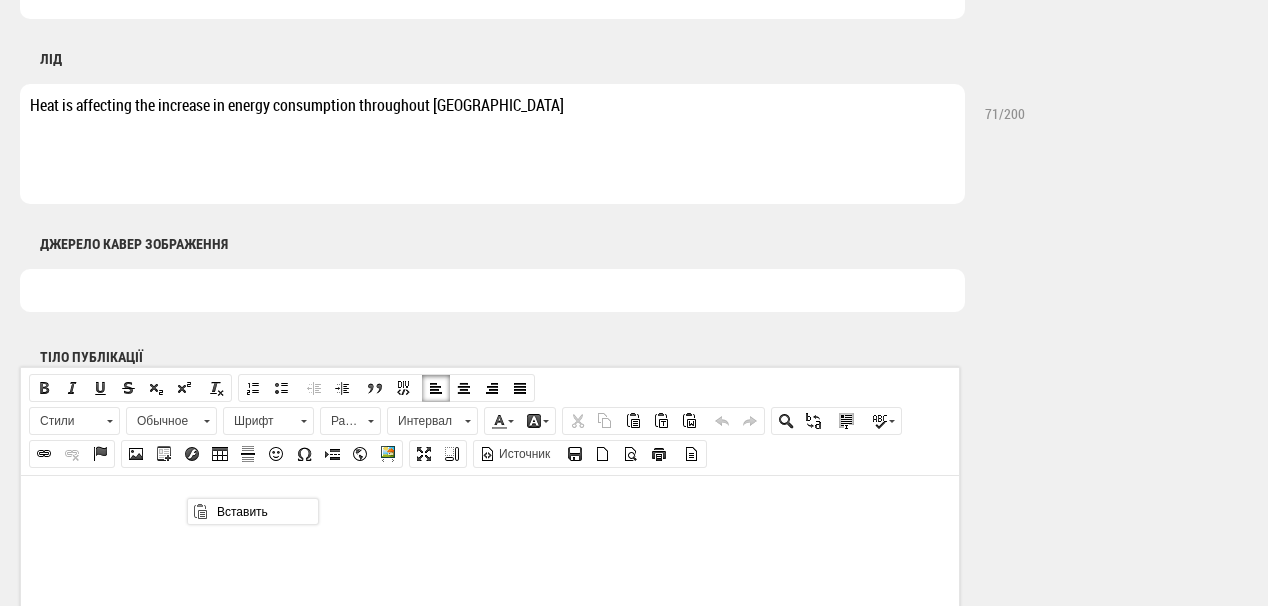 scroll, scrollTop: 0, scrollLeft: 0, axis: both 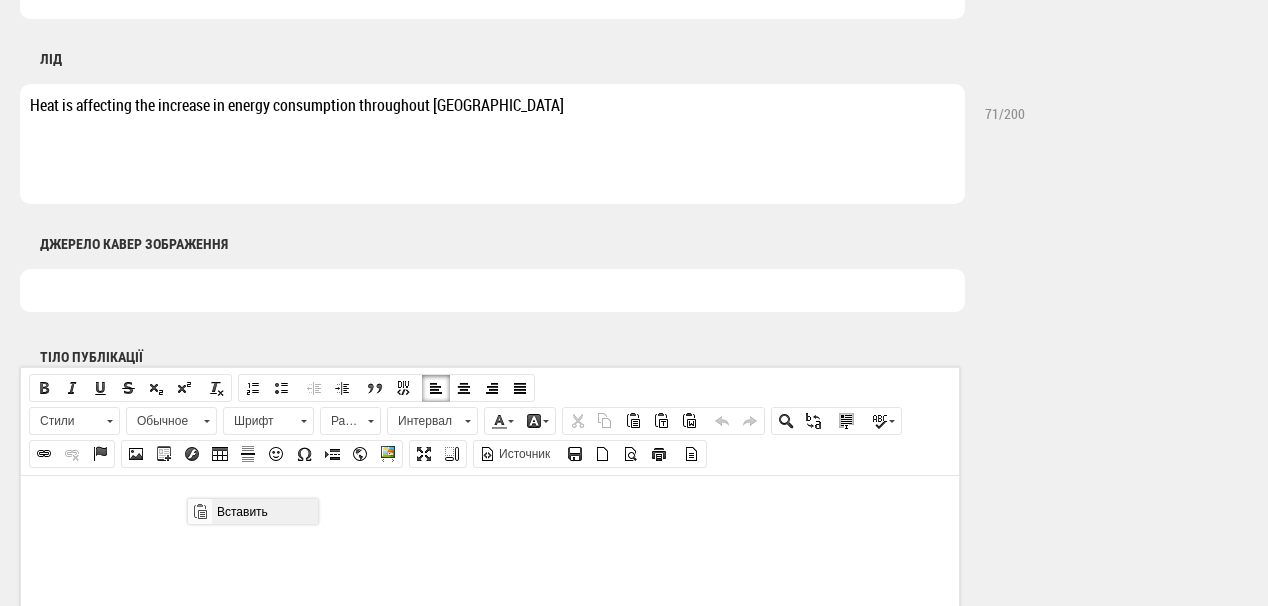 click on "Вставить" at bounding box center [264, 511] 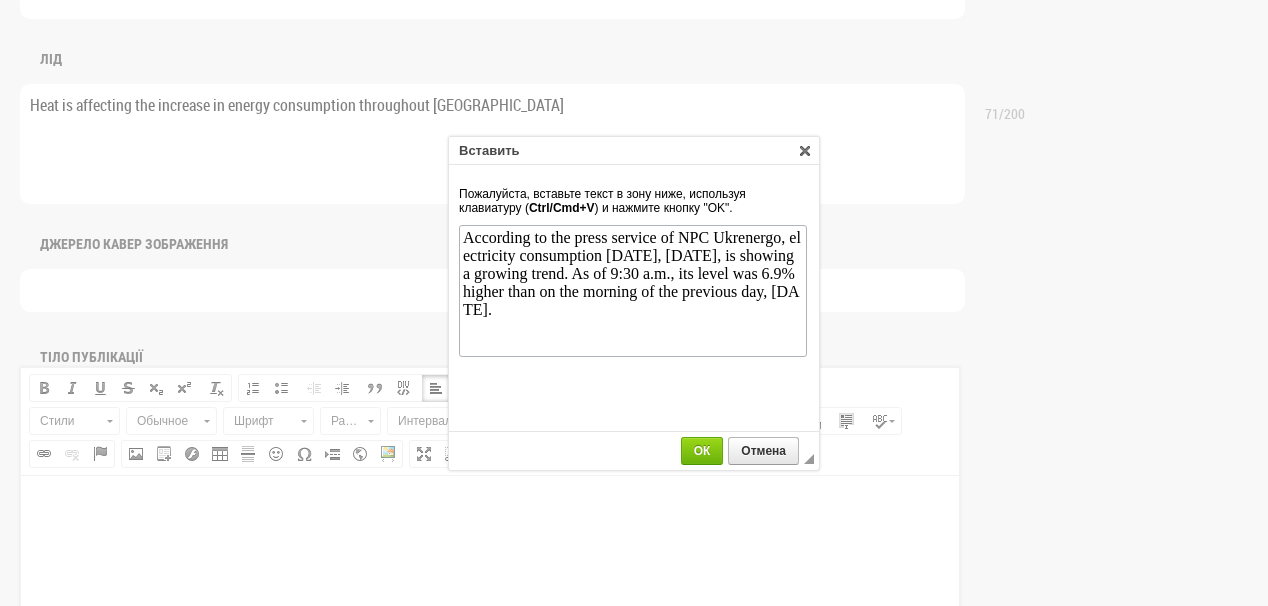 scroll, scrollTop: 0, scrollLeft: 0, axis: both 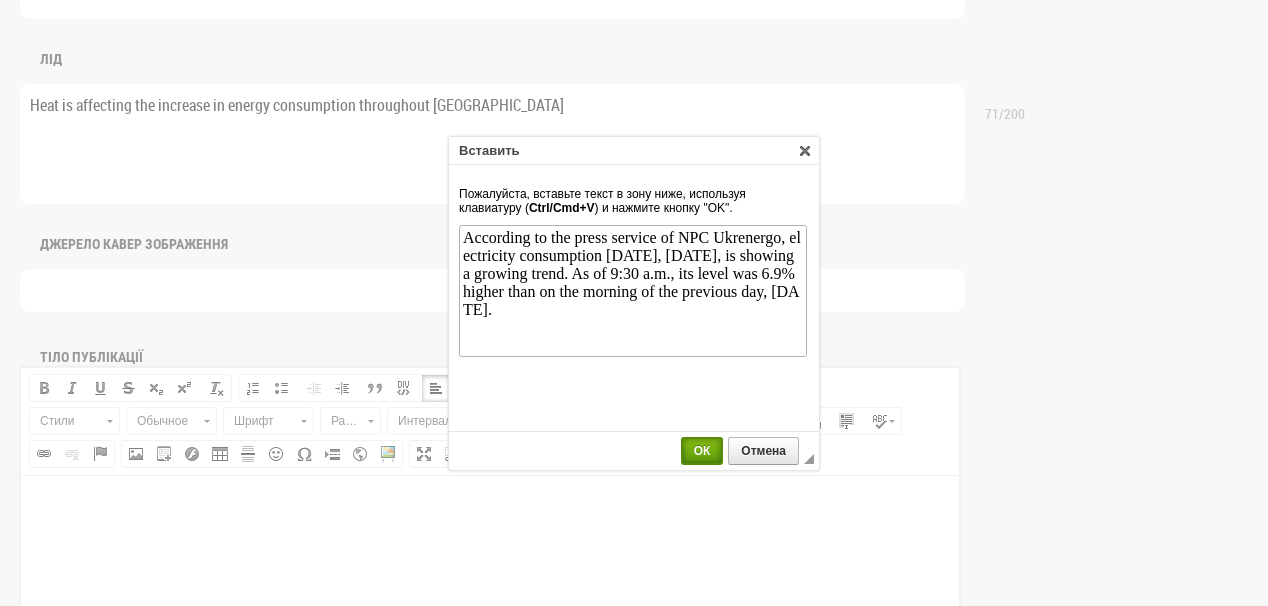 click on "ОК" at bounding box center [702, 451] 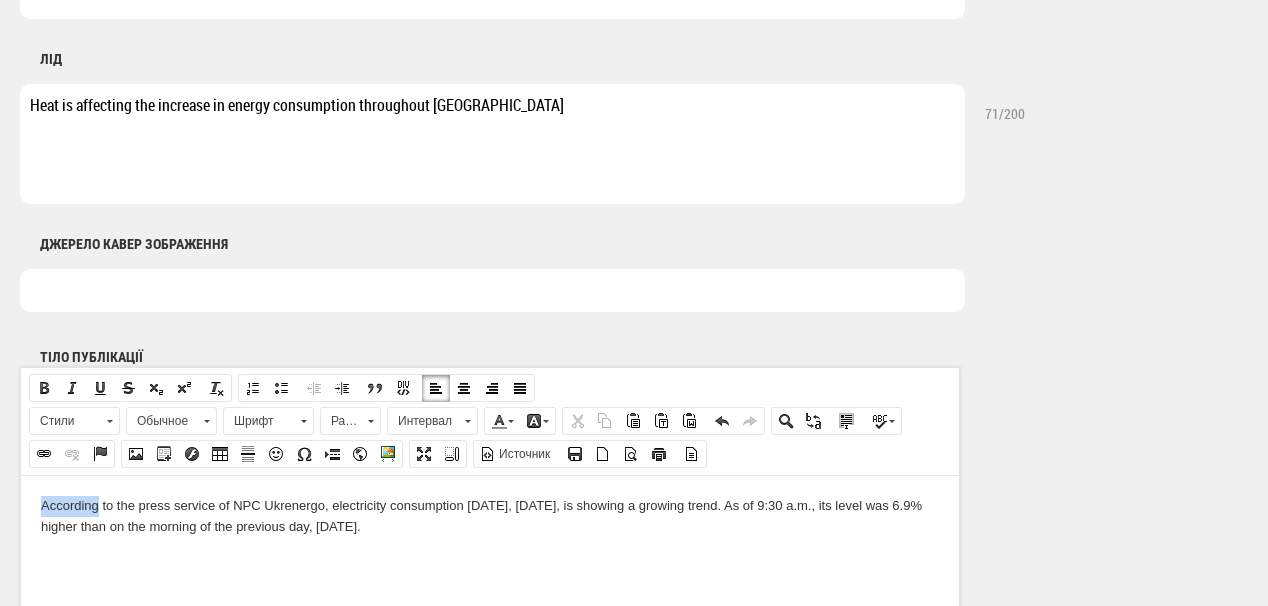 drag, startPoint x: 40, startPoint y: 503, endPoint x: 98, endPoint y: 511, distance: 58.549126 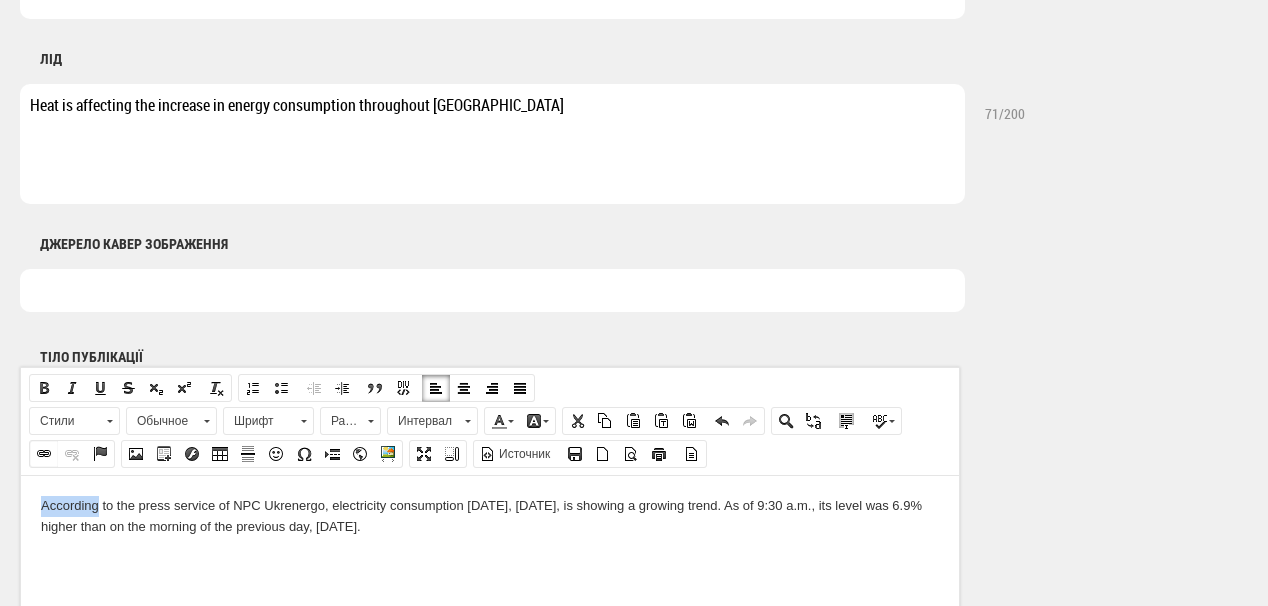 click at bounding box center (44, 454) 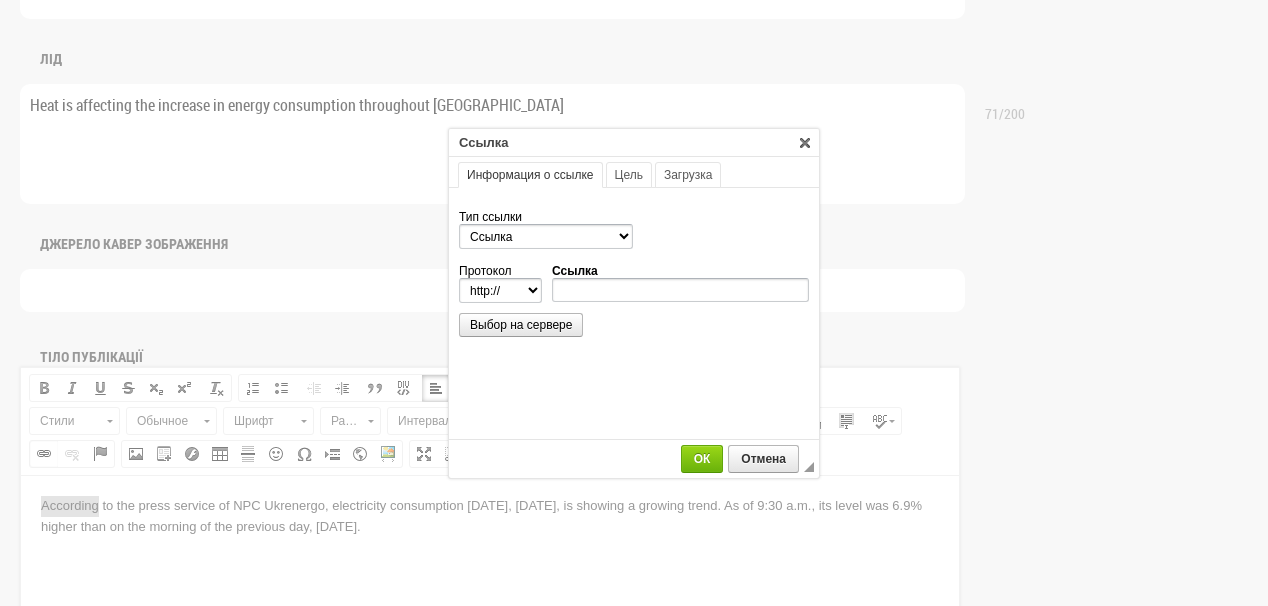 scroll, scrollTop: 0, scrollLeft: 0, axis: both 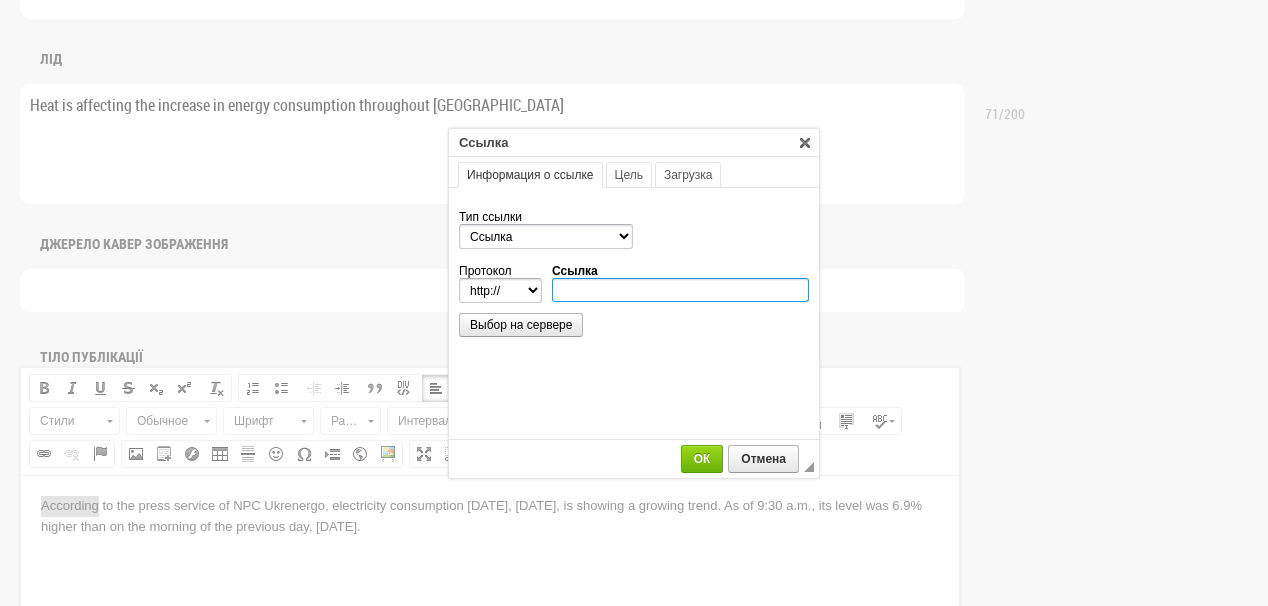 click on "Ссылка" at bounding box center [680, 290] 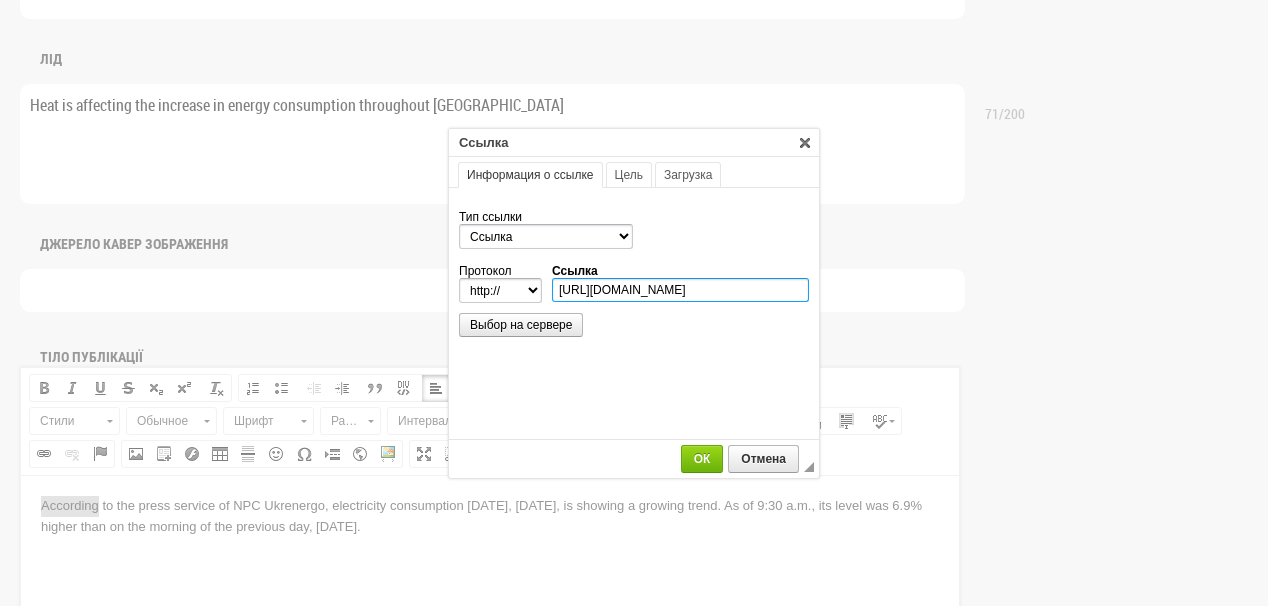 scroll, scrollTop: 0, scrollLeft: 212, axis: horizontal 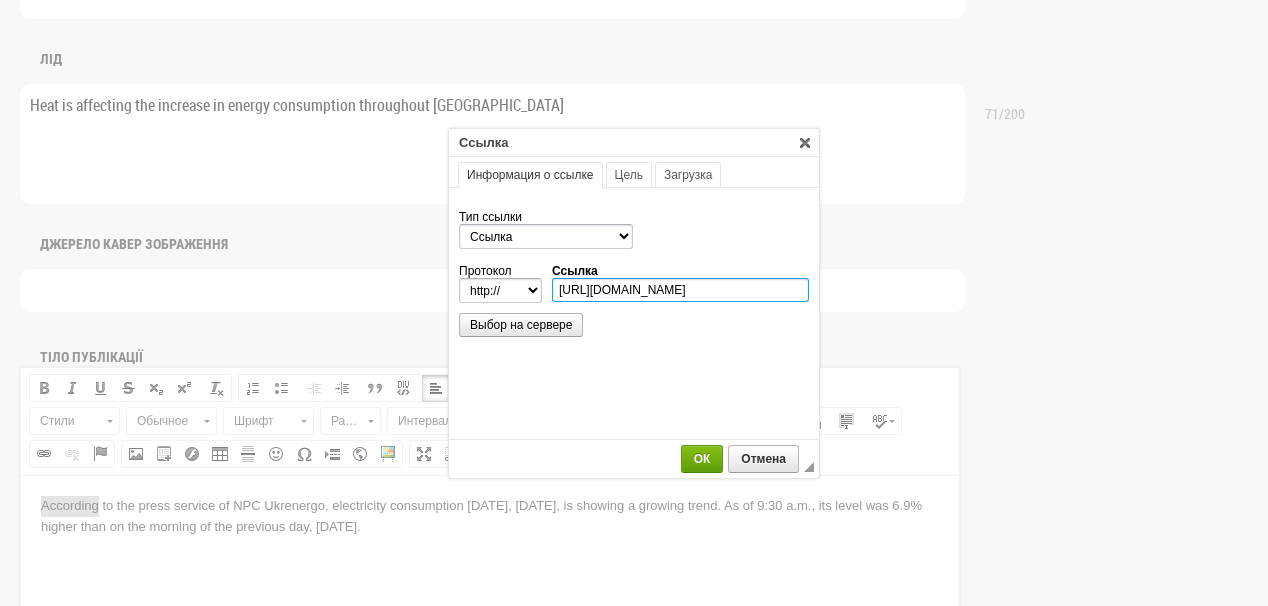 type on "https://www.facebook.com/photo/?fbid=1204974021671421&set=a.290403429795156" 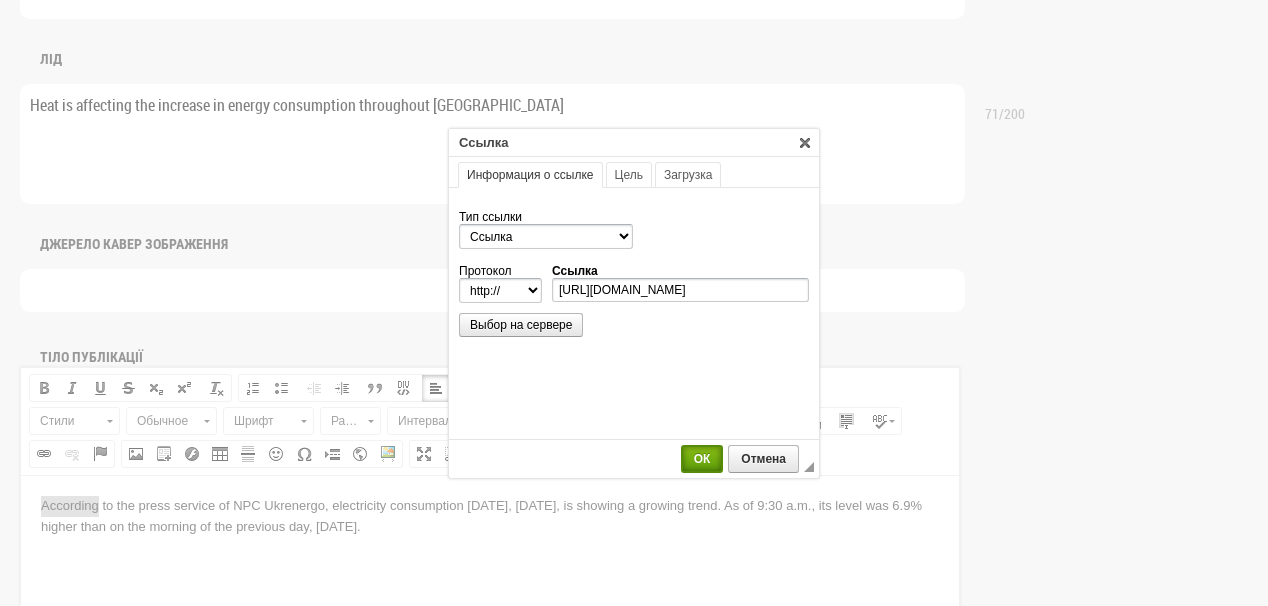 select on "https://" 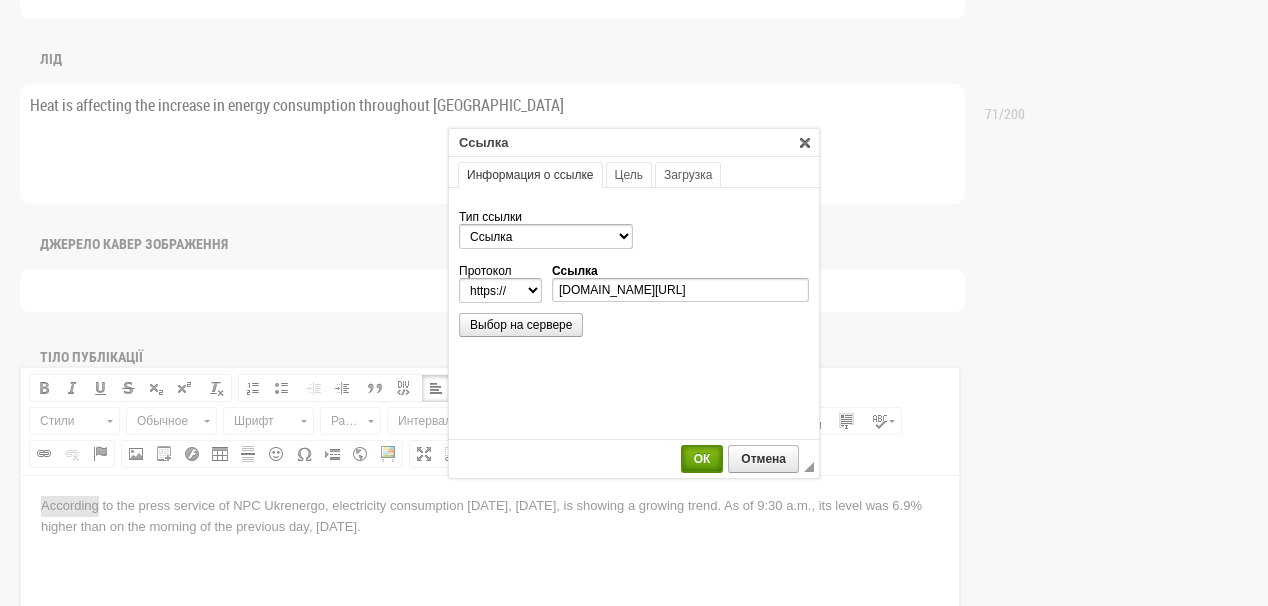 scroll, scrollTop: 0, scrollLeft: 0, axis: both 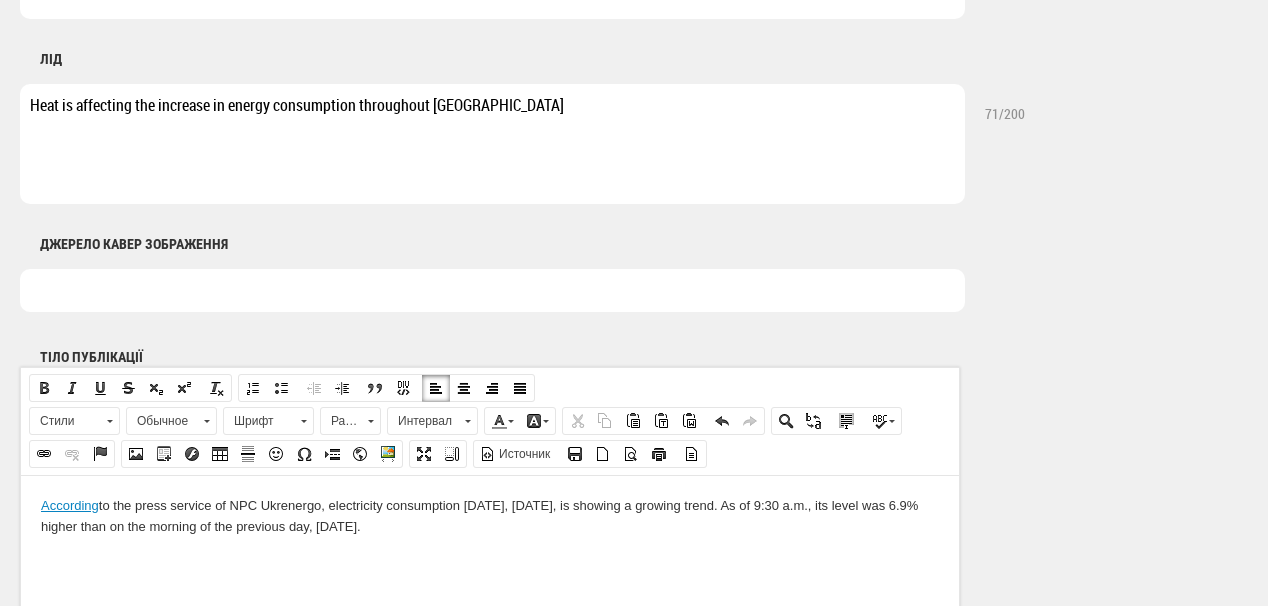 click on "According  to the press service of NPC Ukrenergo, electricity consumption today, Friday, July 25, is showing a growing trend. As of 9:30 a.m., its level was 6.9% higher than on the morning of the previous day, Thursday." at bounding box center [490, 516] 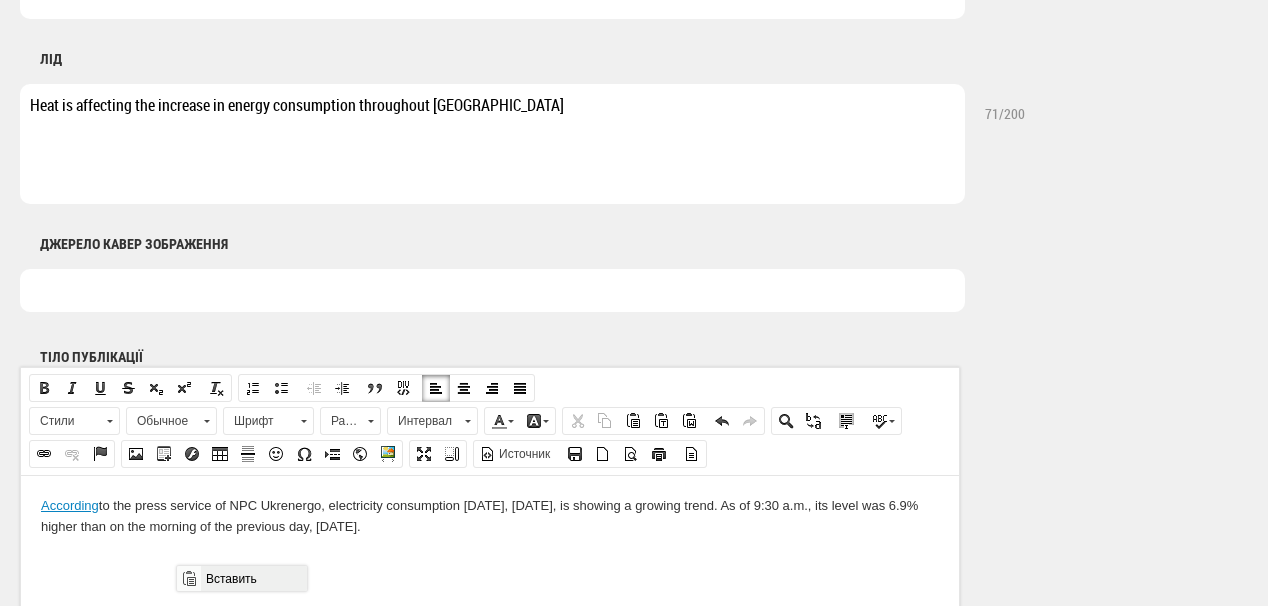 click on "Вставить" at bounding box center (253, 578) 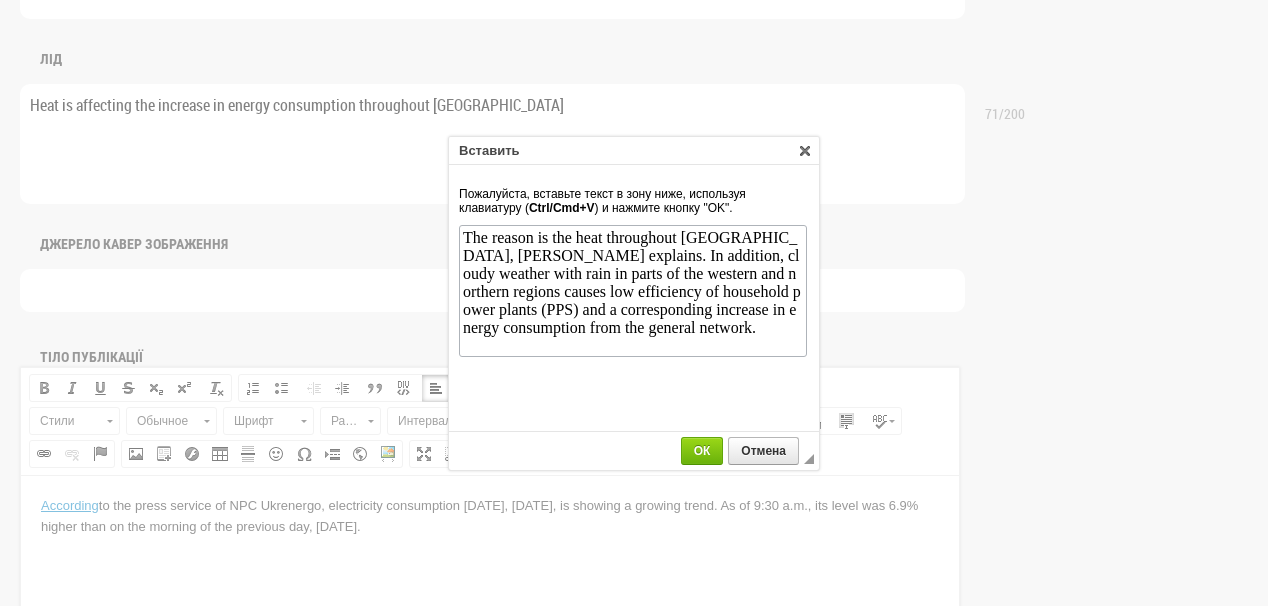 scroll, scrollTop: 0, scrollLeft: 0, axis: both 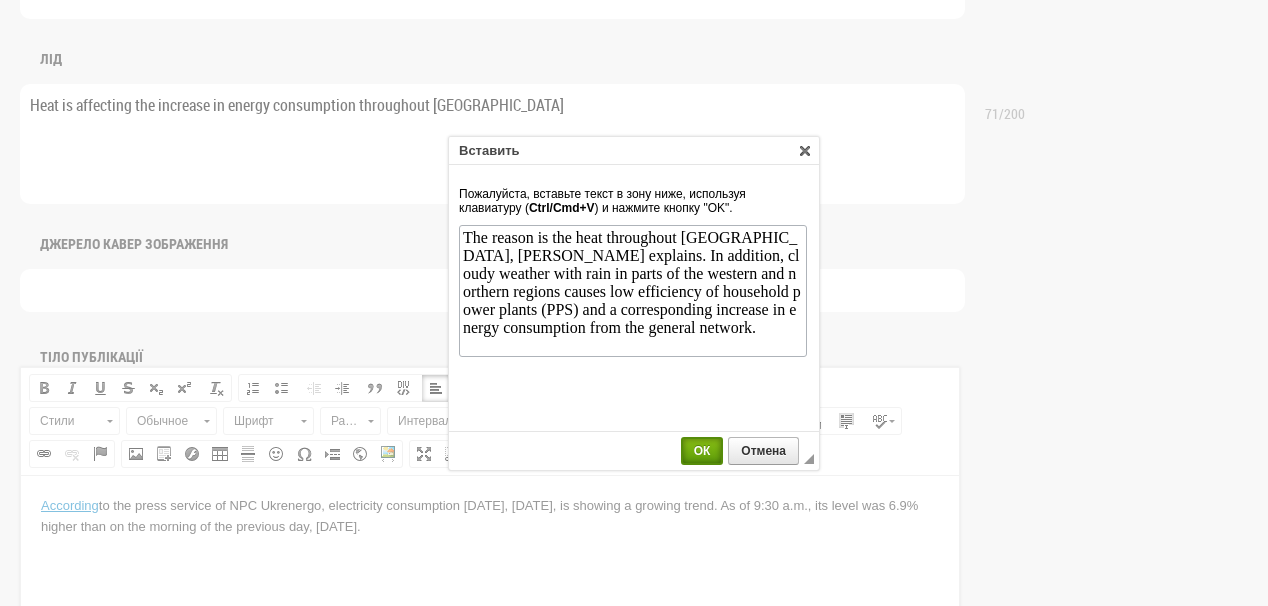 click on "ОК" at bounding box center [702, 451] 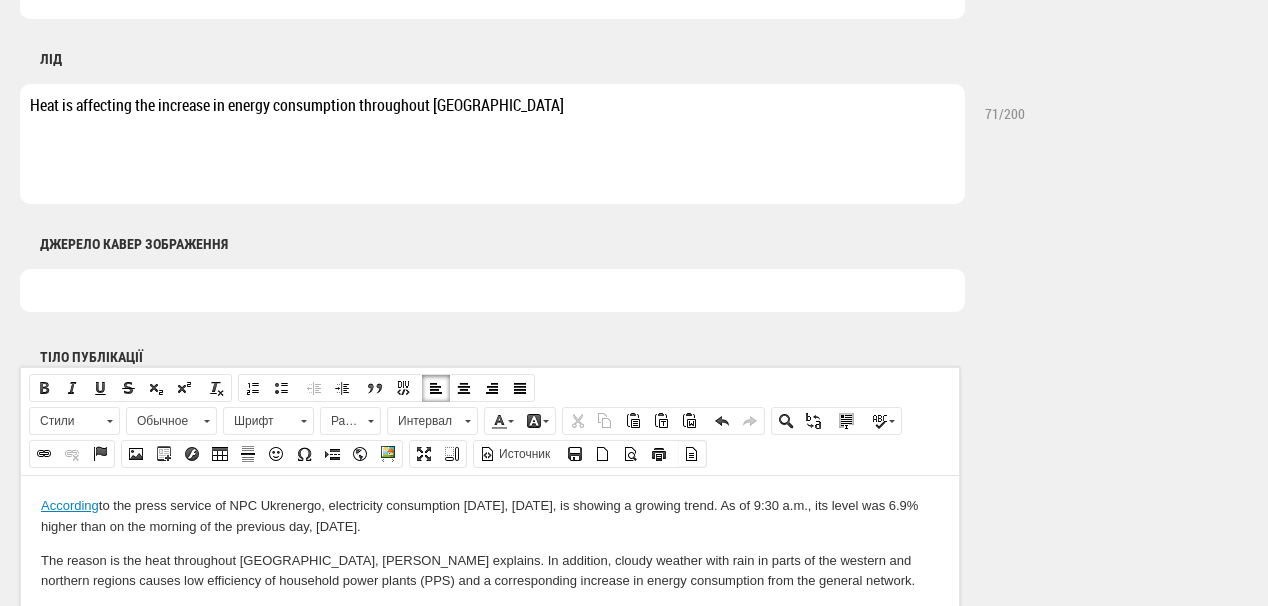 scroll, scrollTop: 974, scrollLeft: 0, axis: vertical 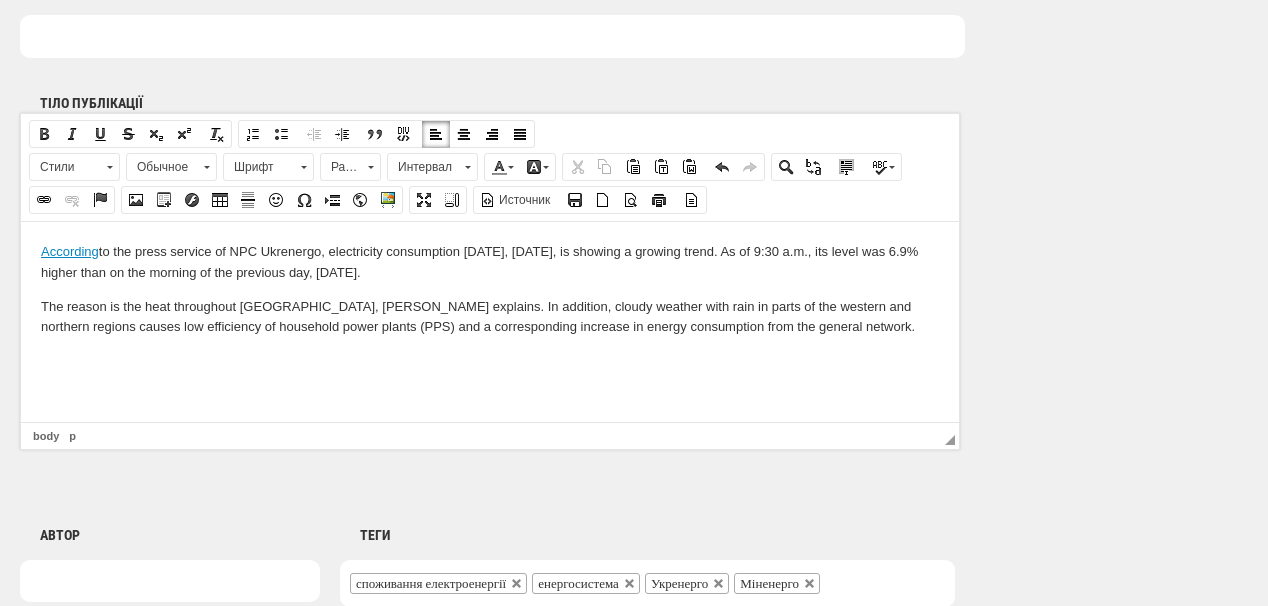 click at bounding box center [490, 360] 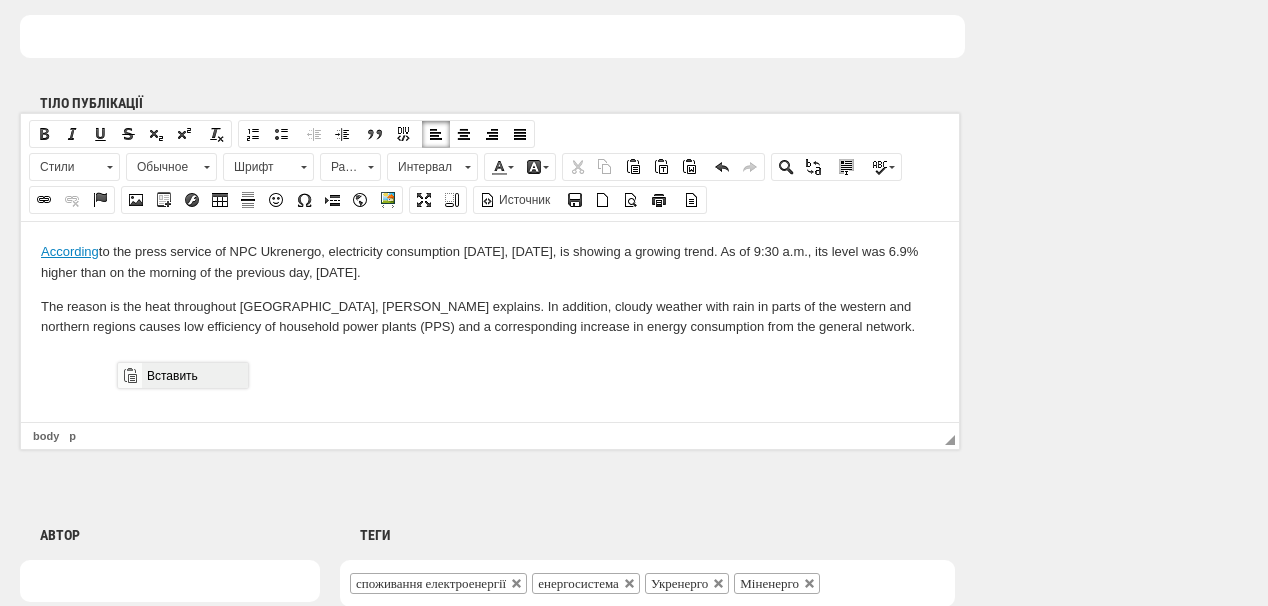 click on "Вставить" at bounding box center (194, 375) 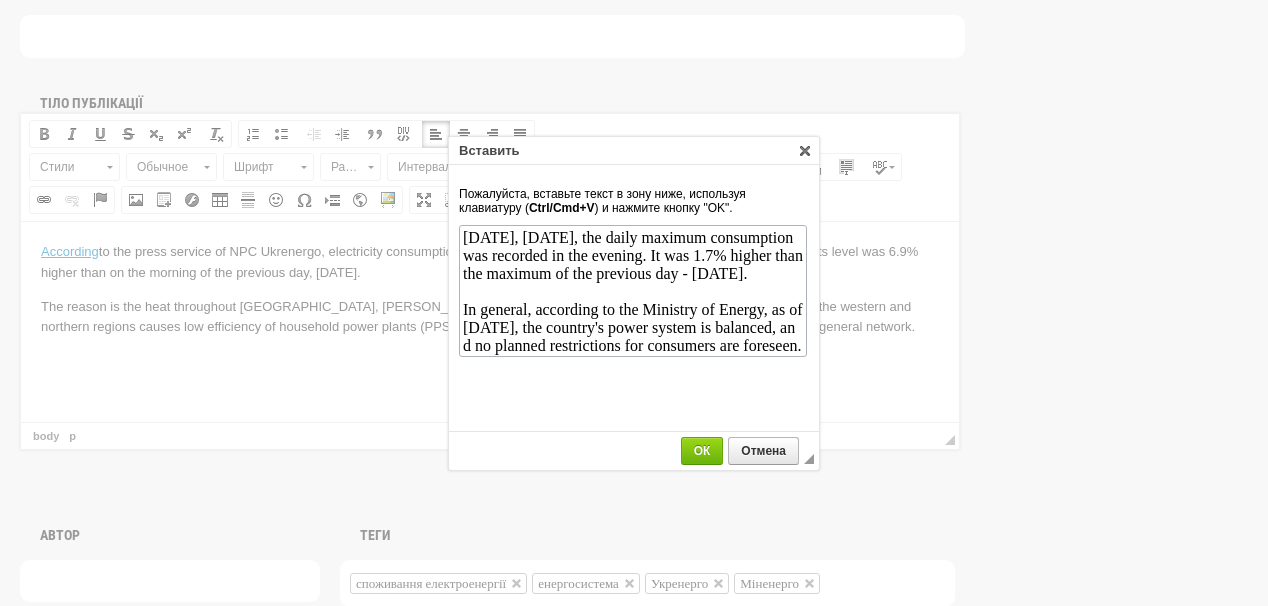 scroll, scrollTop: 37, scrollLeft: 0, axis: vertical 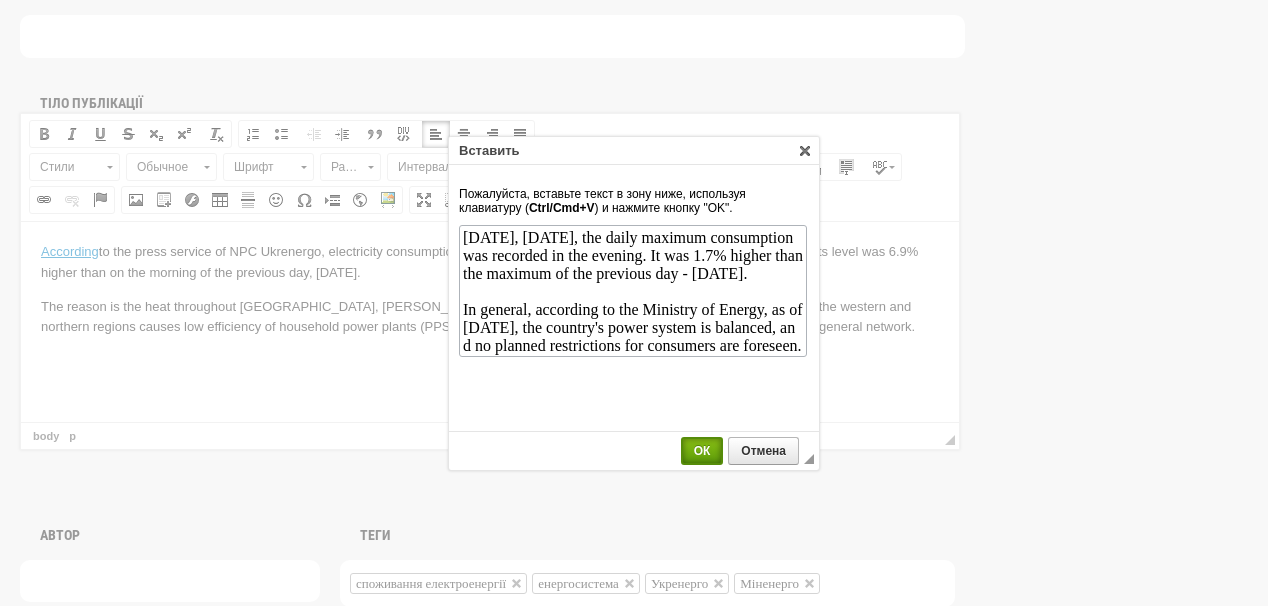 click on "ОК" at bounding box center (702, 451) 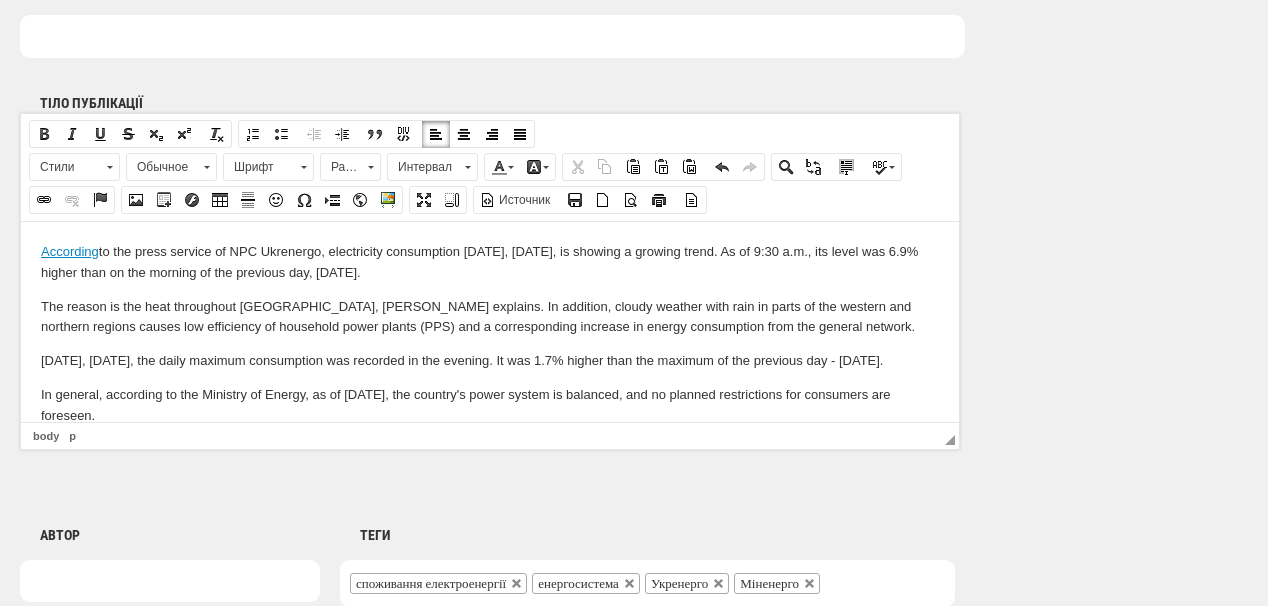 scroll, scrollTop: 21, scrollLeft: 0, axis: vertical 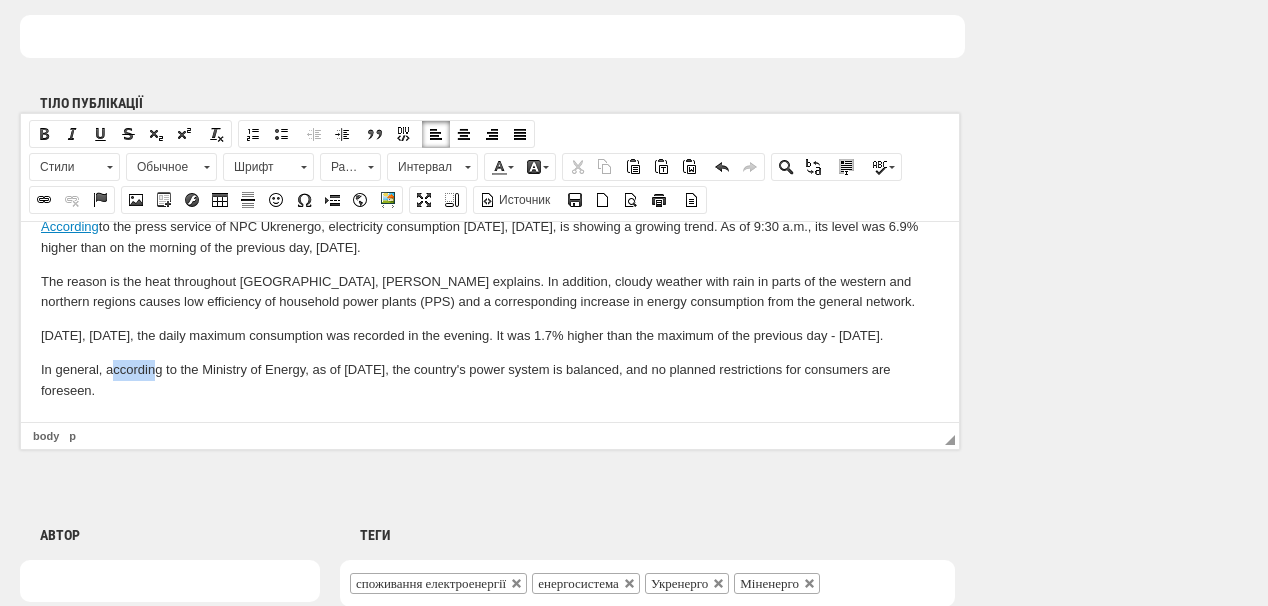 drag, startPoint x: 112, startPoint y: 370, endPoint x: 158, endPoint y: 374, distance: 46.173584 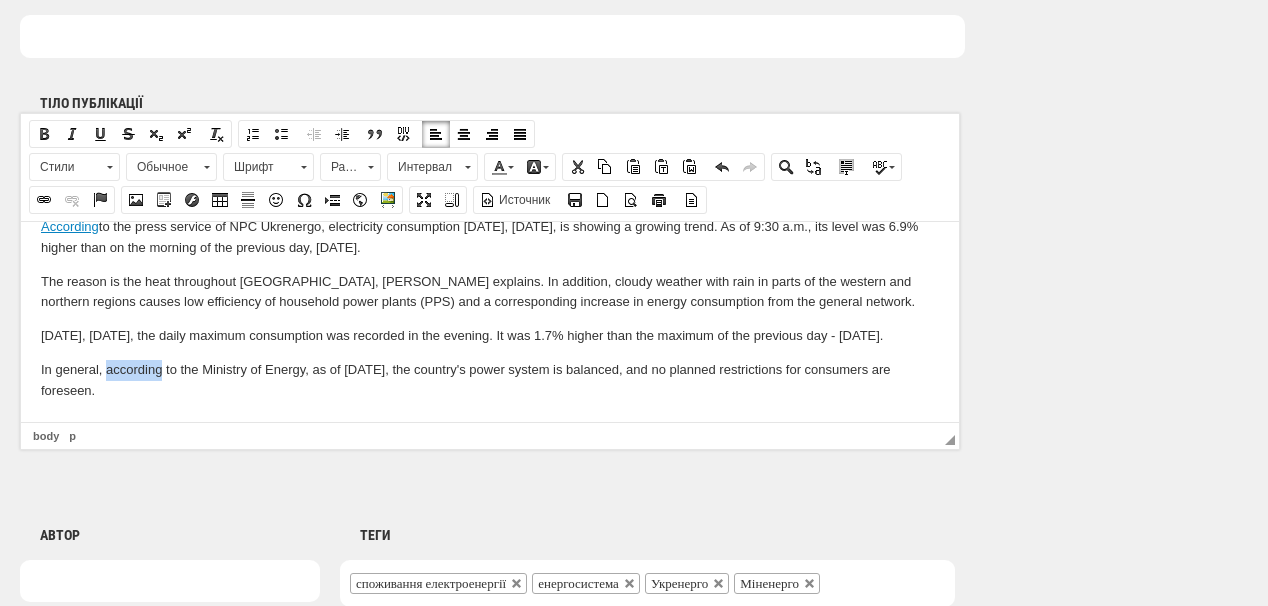 drag, startPoint x: 161, startPoint y: 368, endPoint x: 105, endPoint y: 364, distance: 56.142673 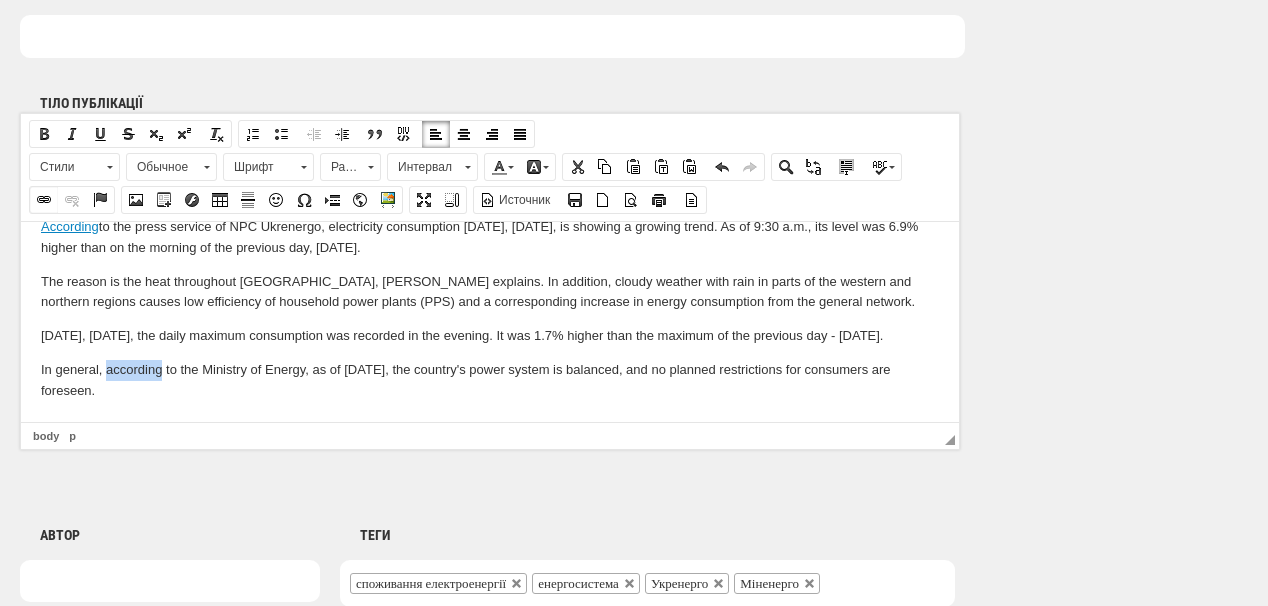 click on "Вставить/Редактировать ссылку" at bounding box center [44, 200] 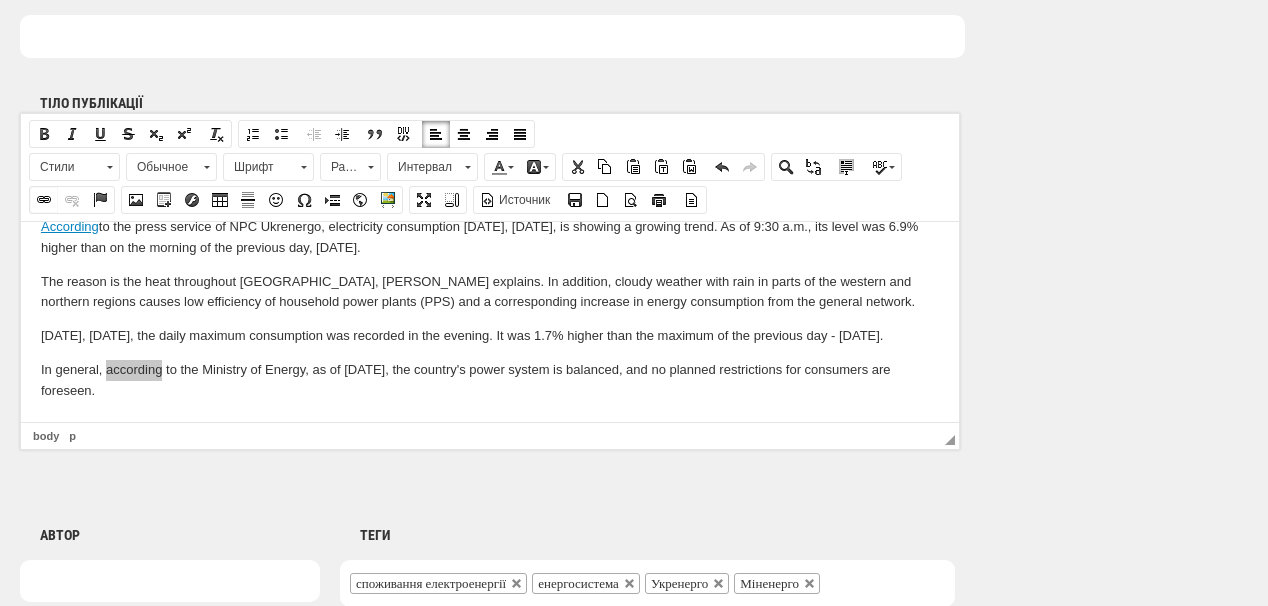 select on "http://" 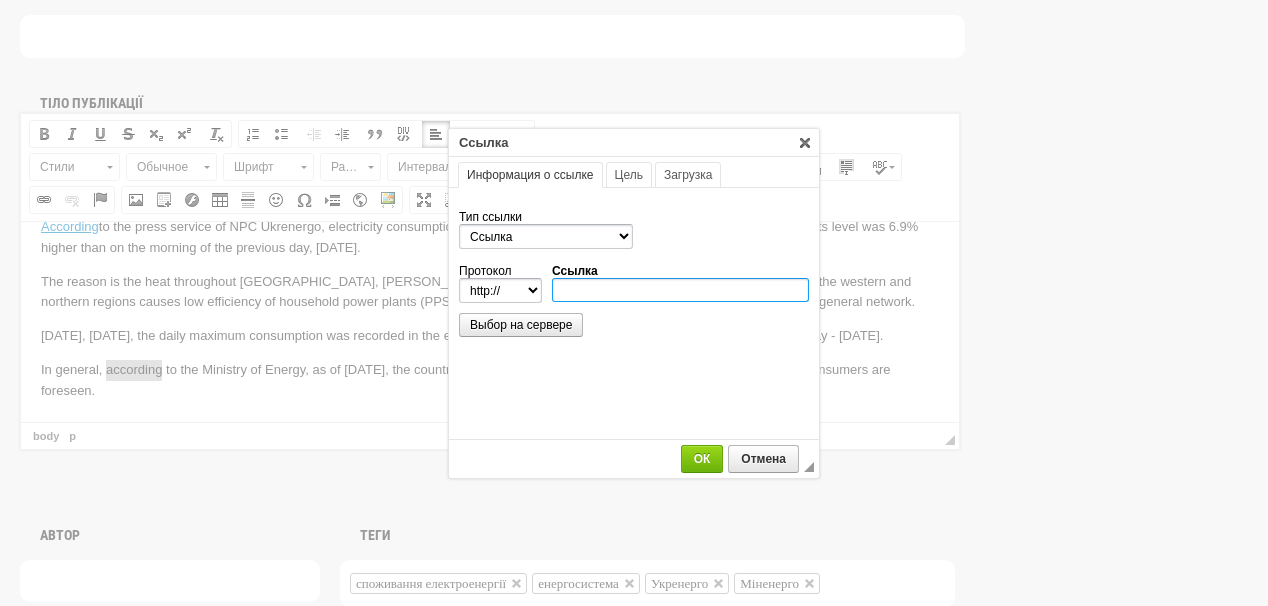 click on "Ссылка" at bounding box center [680, 290] 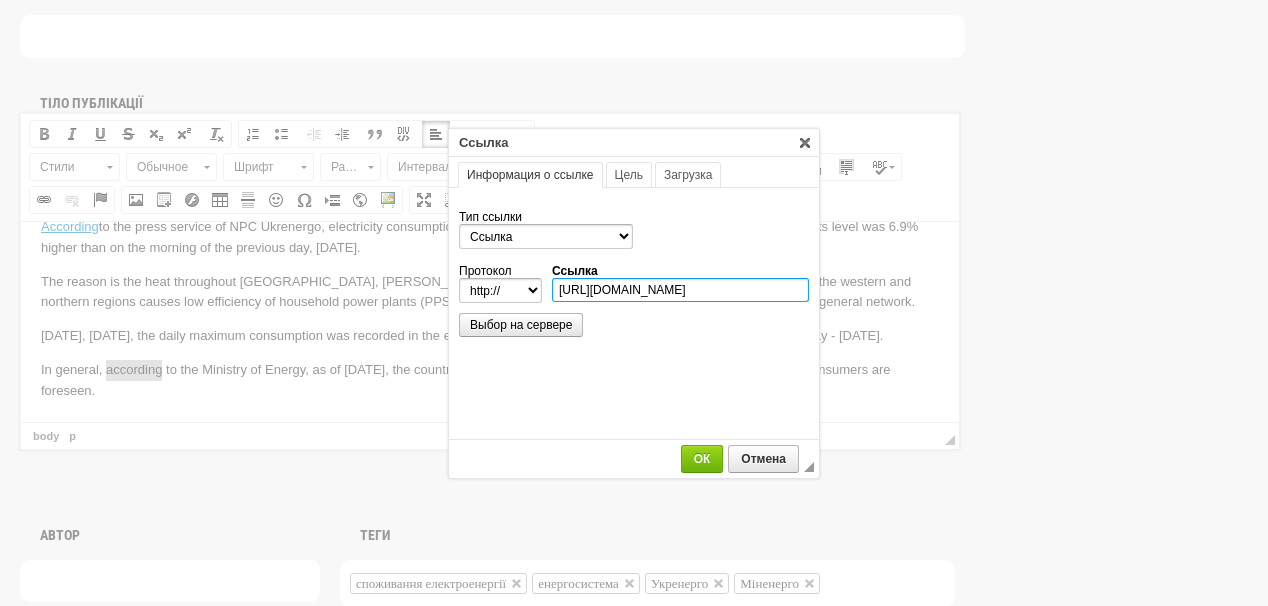 scroll, scrollTop: 0, scrollLeft: 144, axis: horizontal 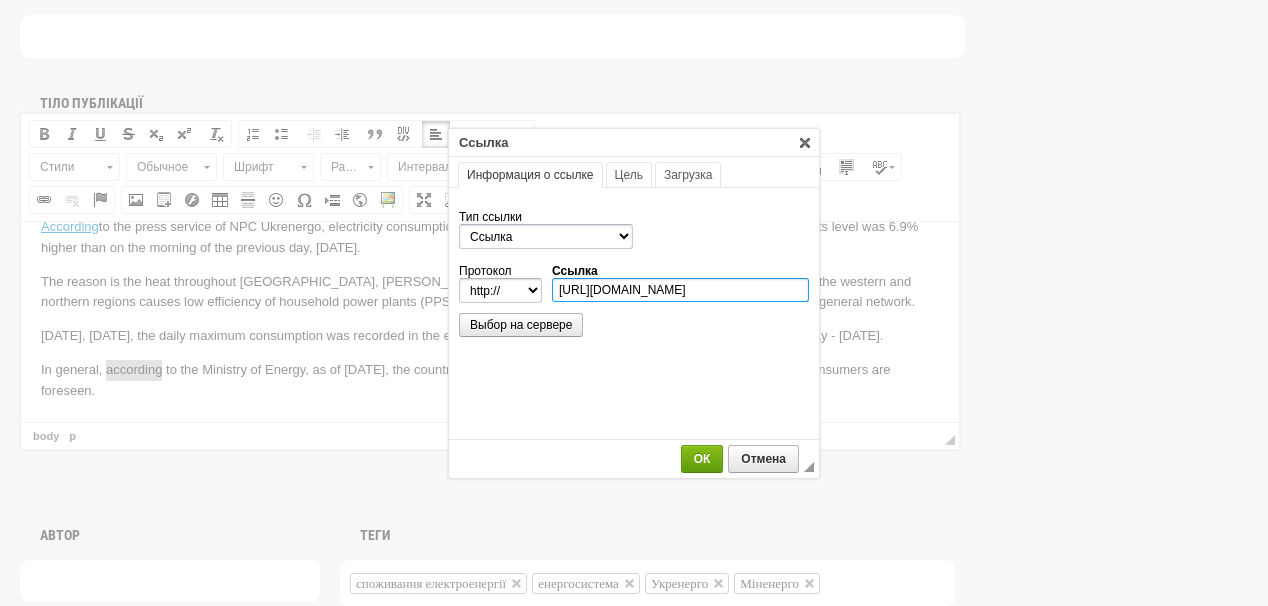 type on "https://www.mev.gov.ua/novyna/sytuatsiya-v-enerhosystemi-na-25-lypnya" 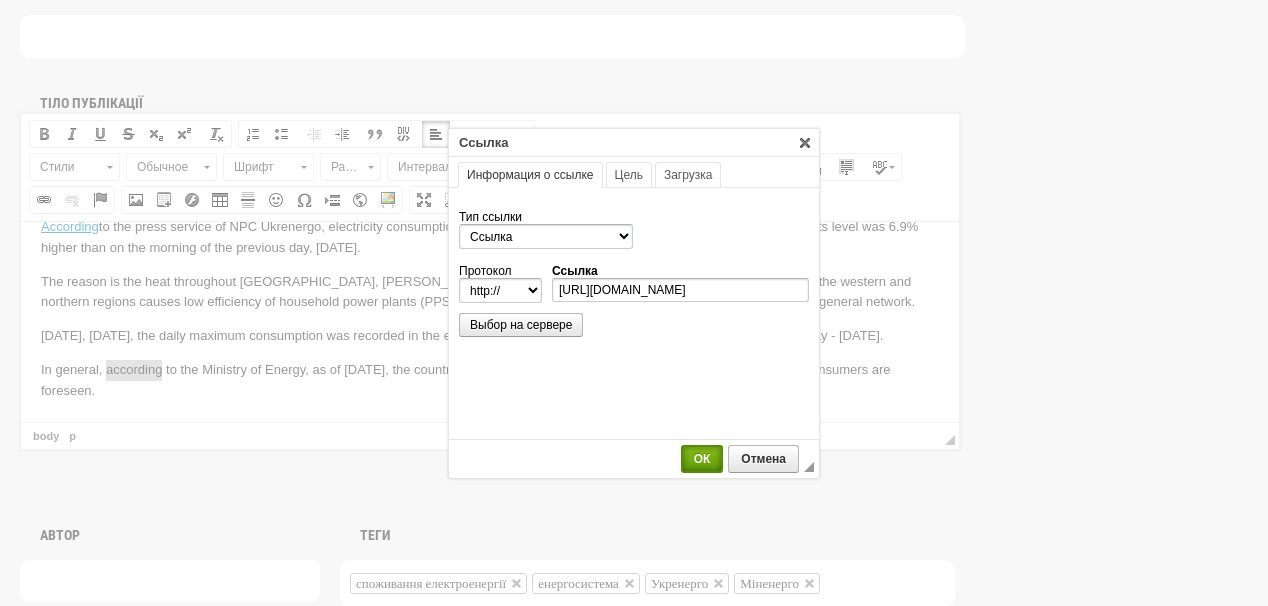select on "https://" 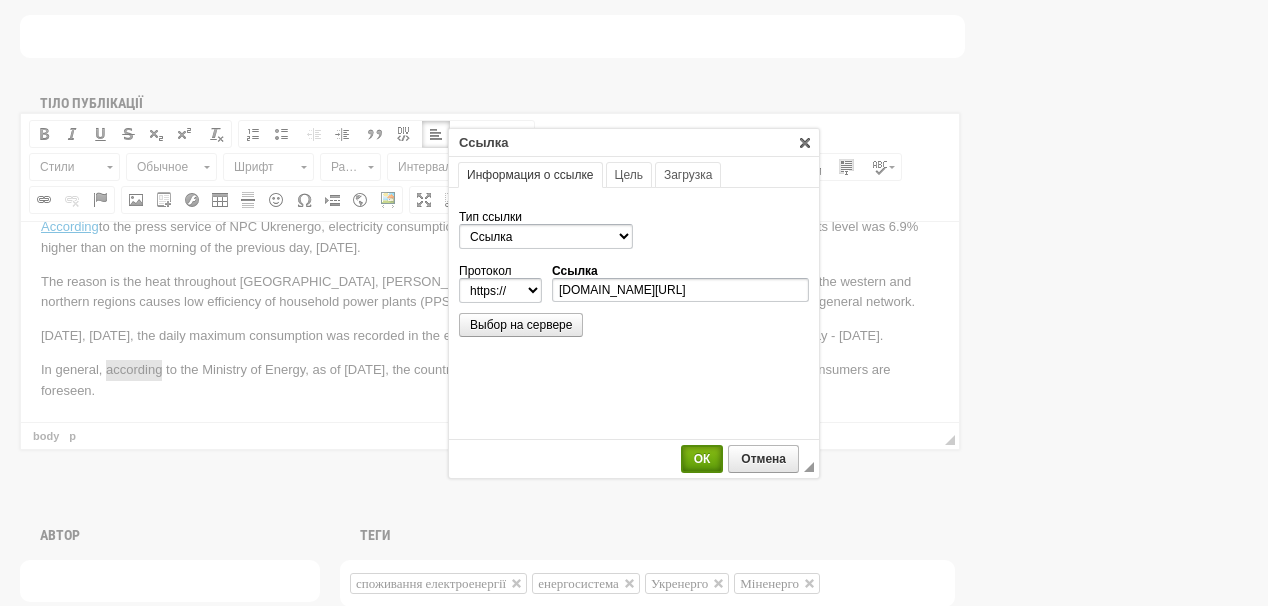 click on "ОК" at bounding box center (702, 459) 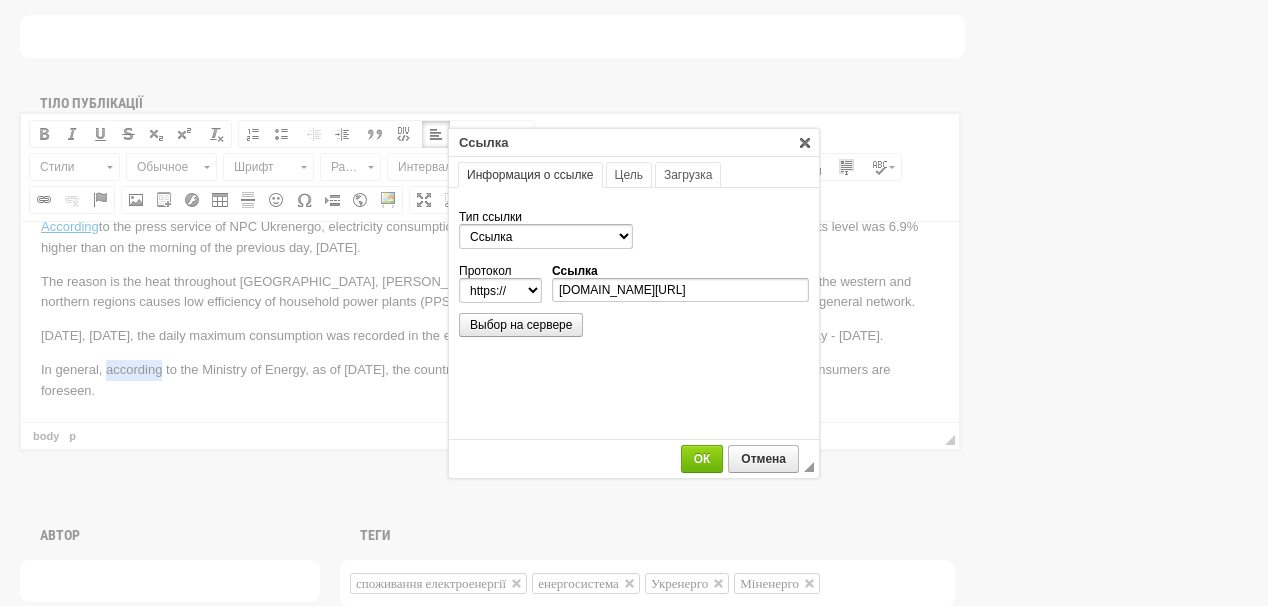 scroll, scrollTop: 0, scrollLeft: 0, axis: both 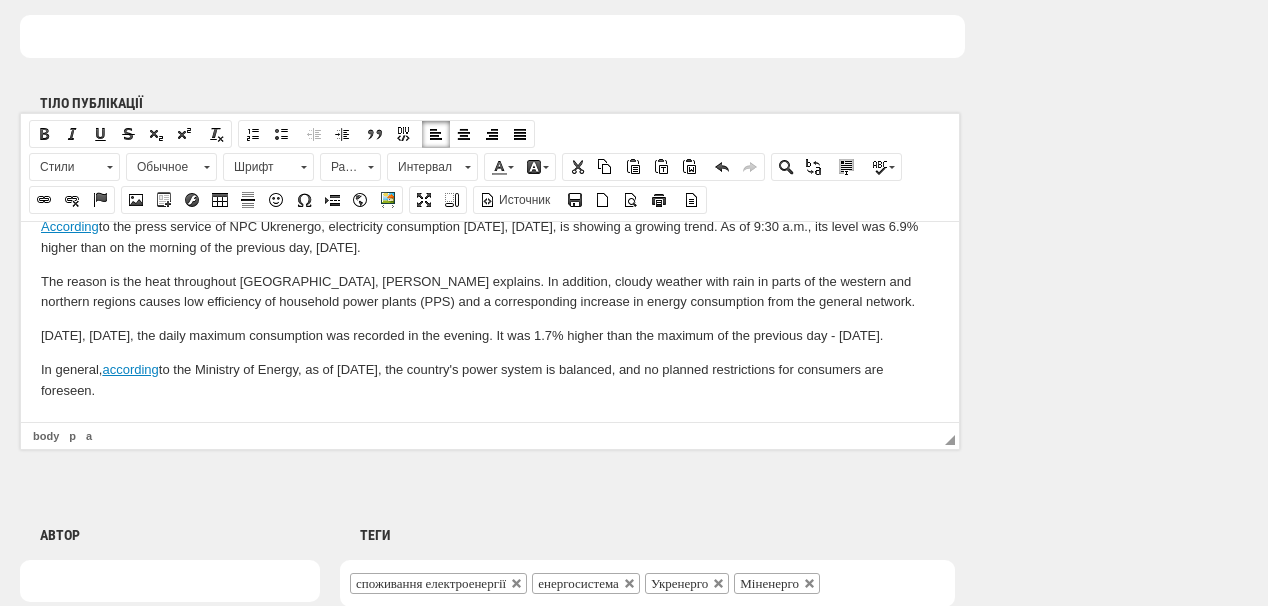 click on "According  to the press service of NPC Ukrenergo, electricity consumption today, Friday, July 25, is showing a growing trend. As of 9:30 a.m., its level was 6.9% higher than on the morning of the previous day, Thursday. The reason is the heat throughout Ukraine, Ukrenergo explains. In addition, cloudy weather with rain in parts of the western and northern regions causes low efficiency of household power plants (PPS) and a corresponding increase in energy consumption from the general network. Yesterday, July 24, the daily maximum consumption was recorded in the evening. It was 1.7% higher than the maximum of the previous day - on Wednesday. In general,  according  to the Ministry of Energy, as of July 25, the country's power system is balanced, and no planned restrictions for consumers are foreseen." at bounding box center [490, 308] 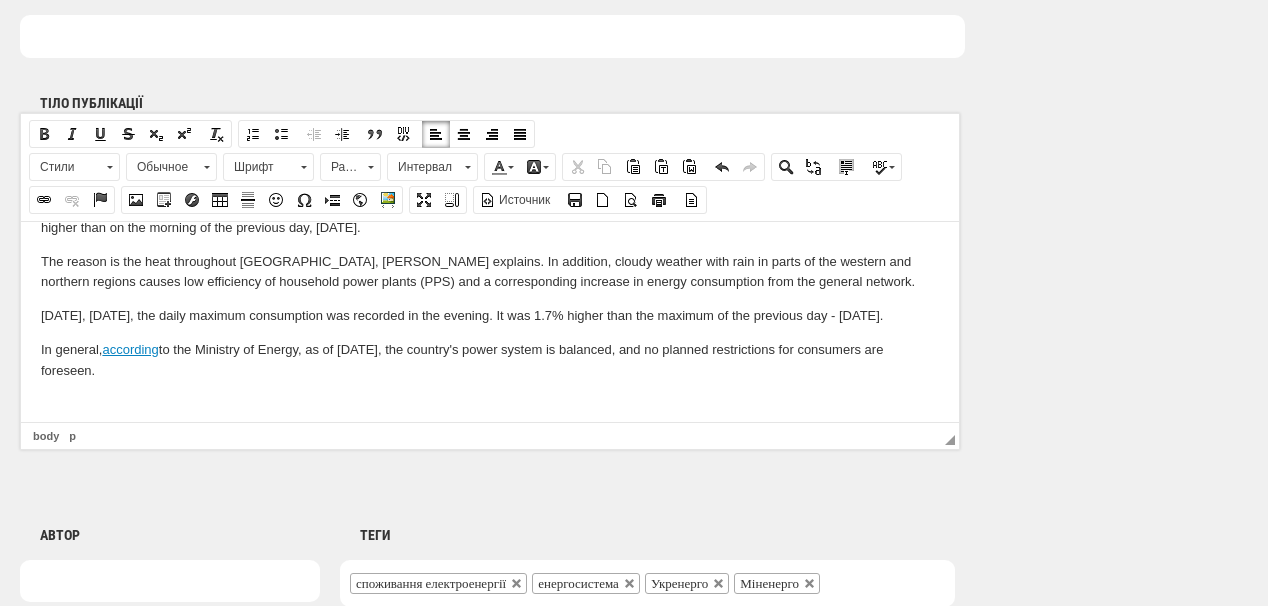 scroll, scrollTop: 56, scrollLeft: 0, axis: vertical 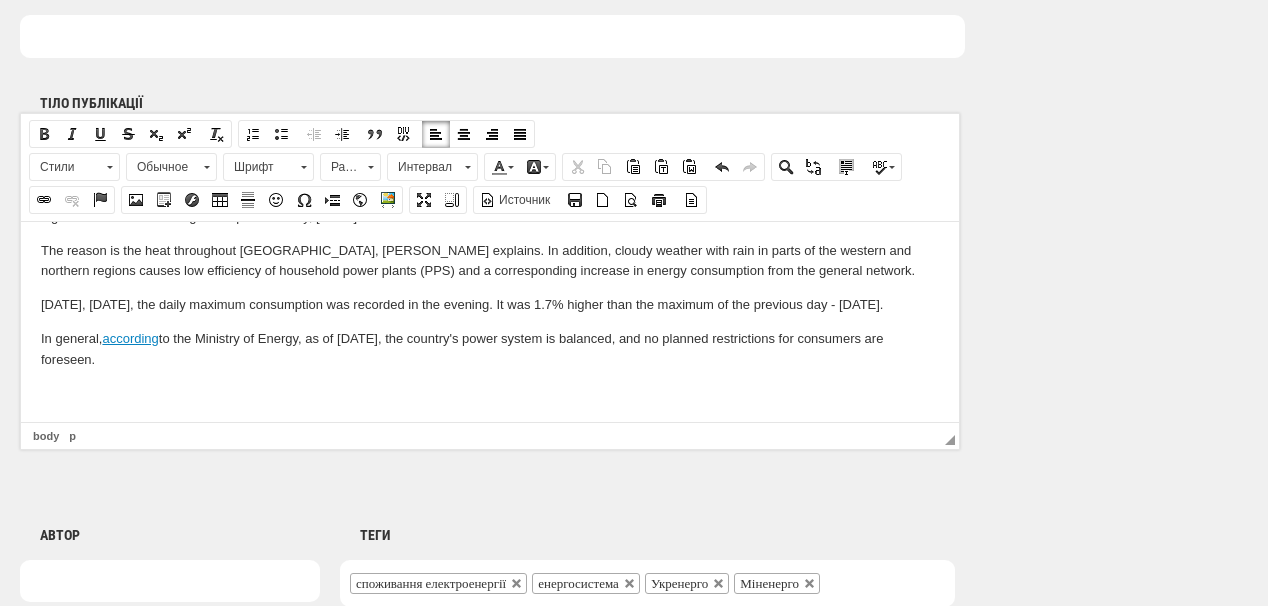 click at bounding box center [490, 393] 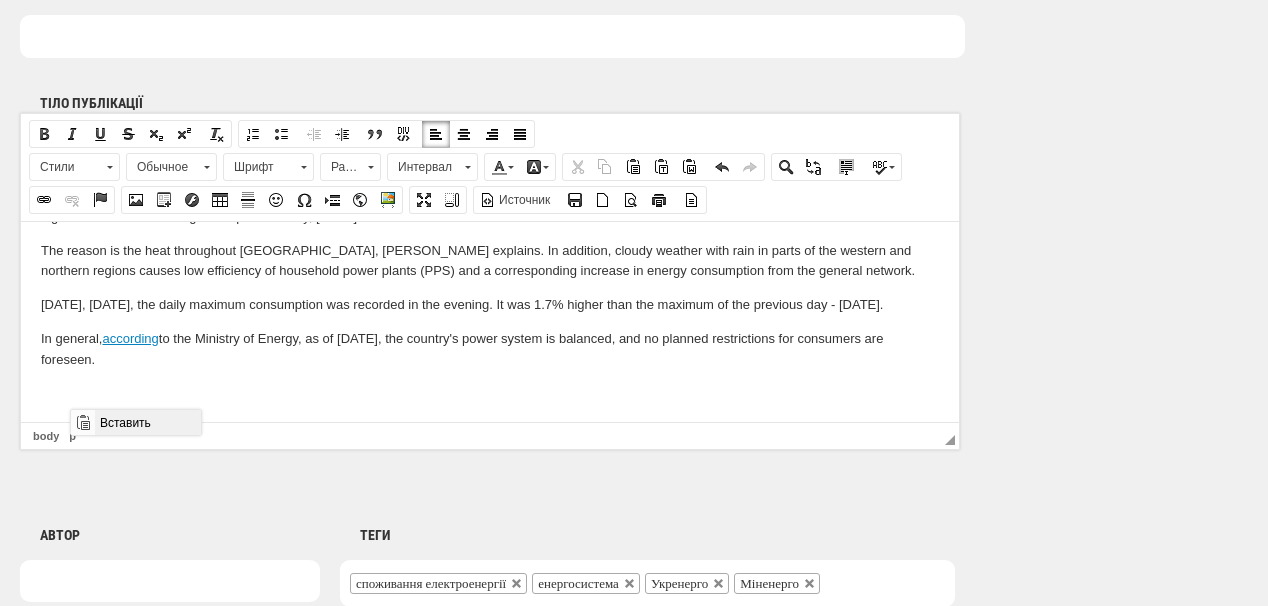 click on "Вставить" at bounding box center (147, 422) 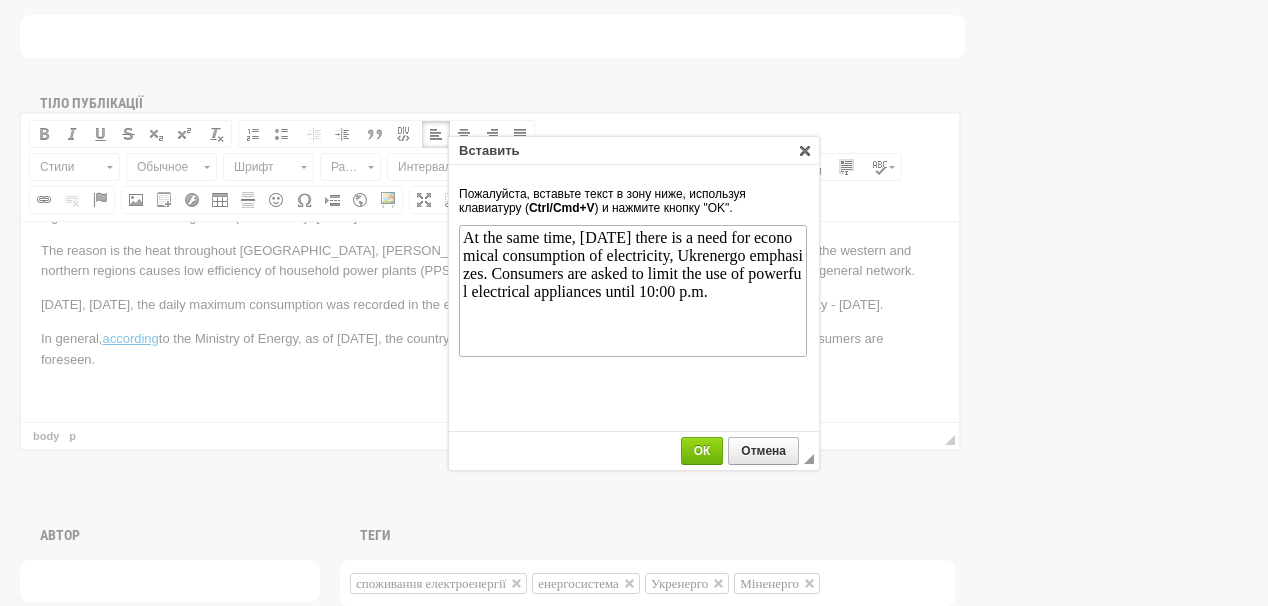 scroll, scrollTop: 0, scrollLeft: 0, axis: both 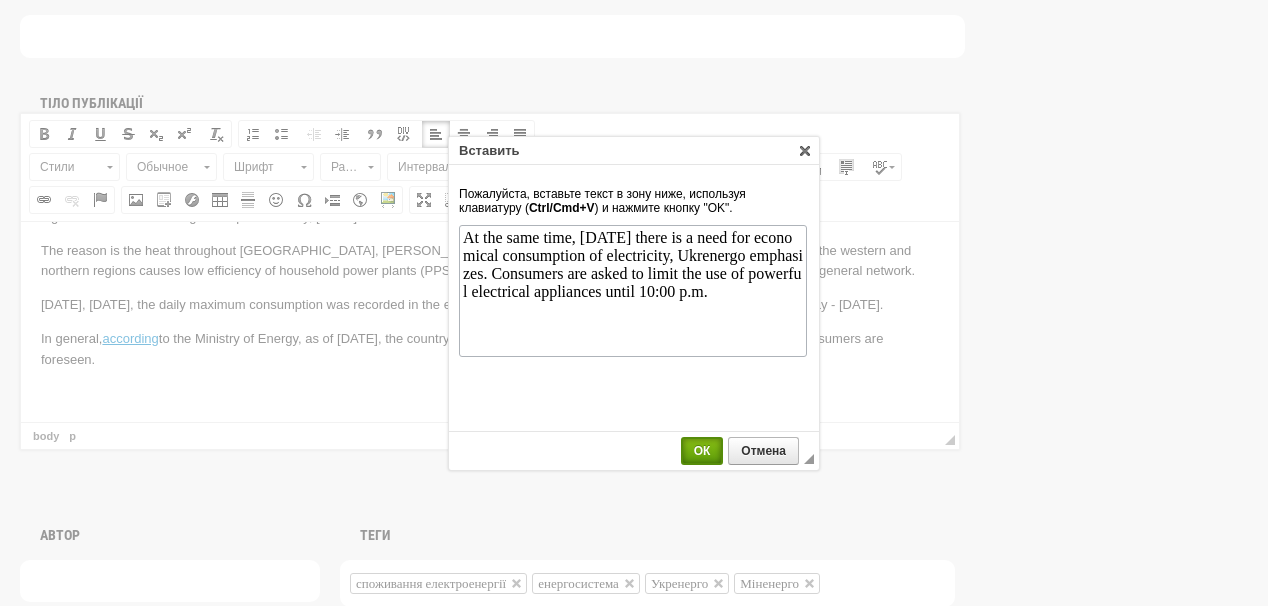 click on "ОК" at bounding box center [702, 451] 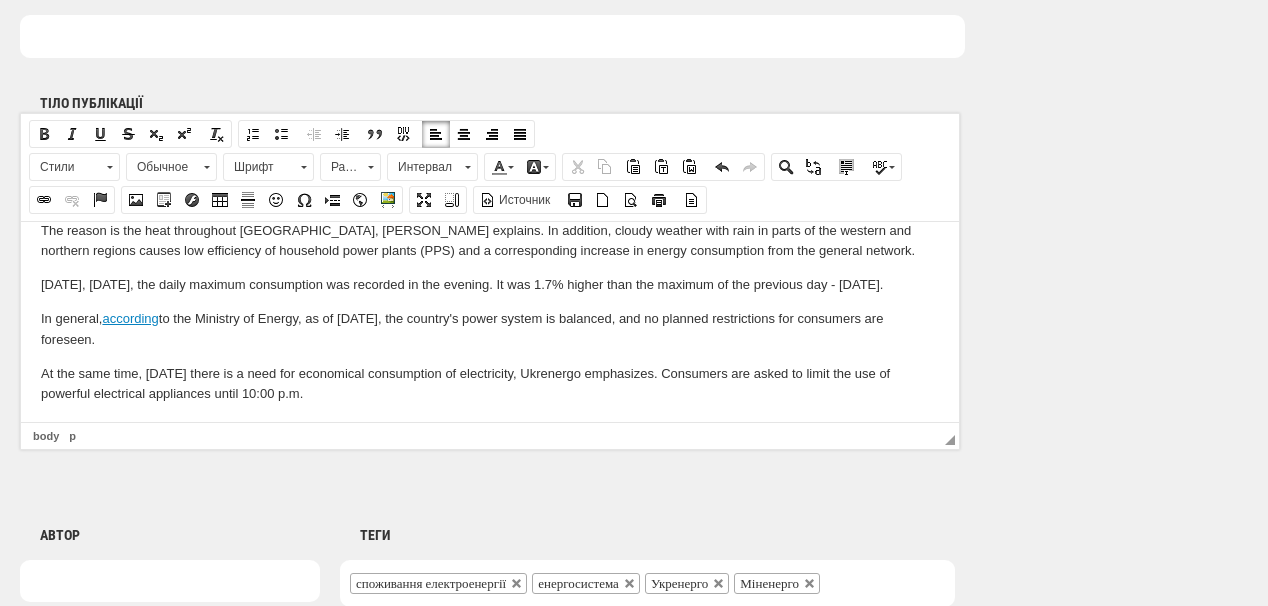 scroll, scrollTop: 110, scrollLeft: 0, axis: vertical 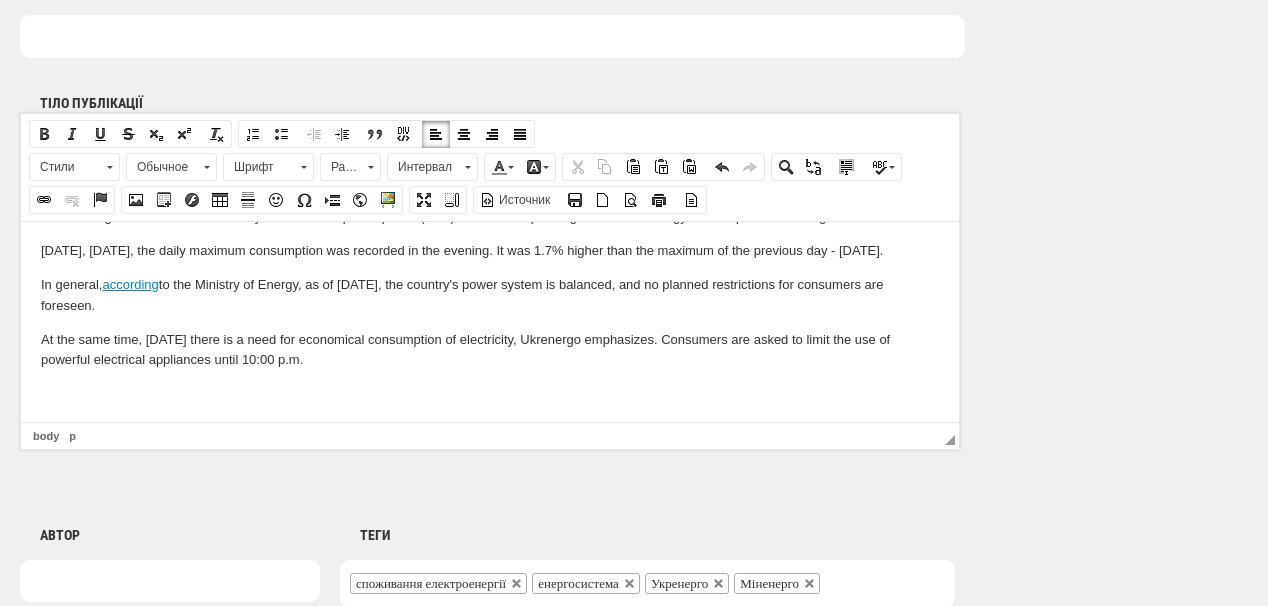 click at bounding box center [490, 393] 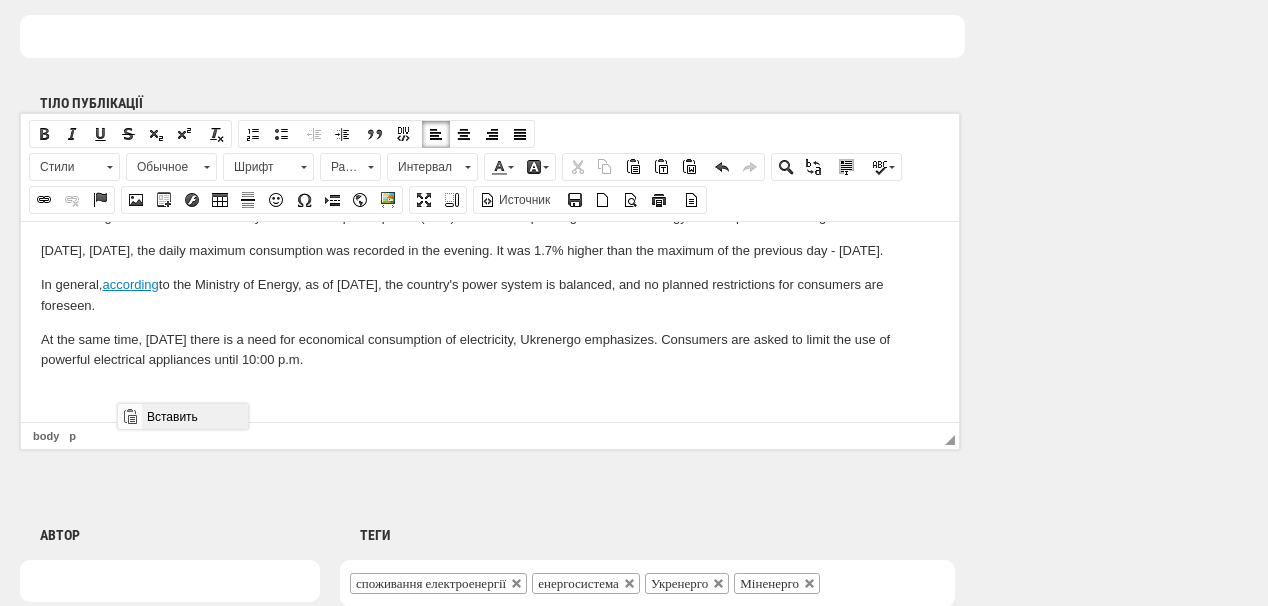 click on "Вставить" at bounding box center (194, 416) 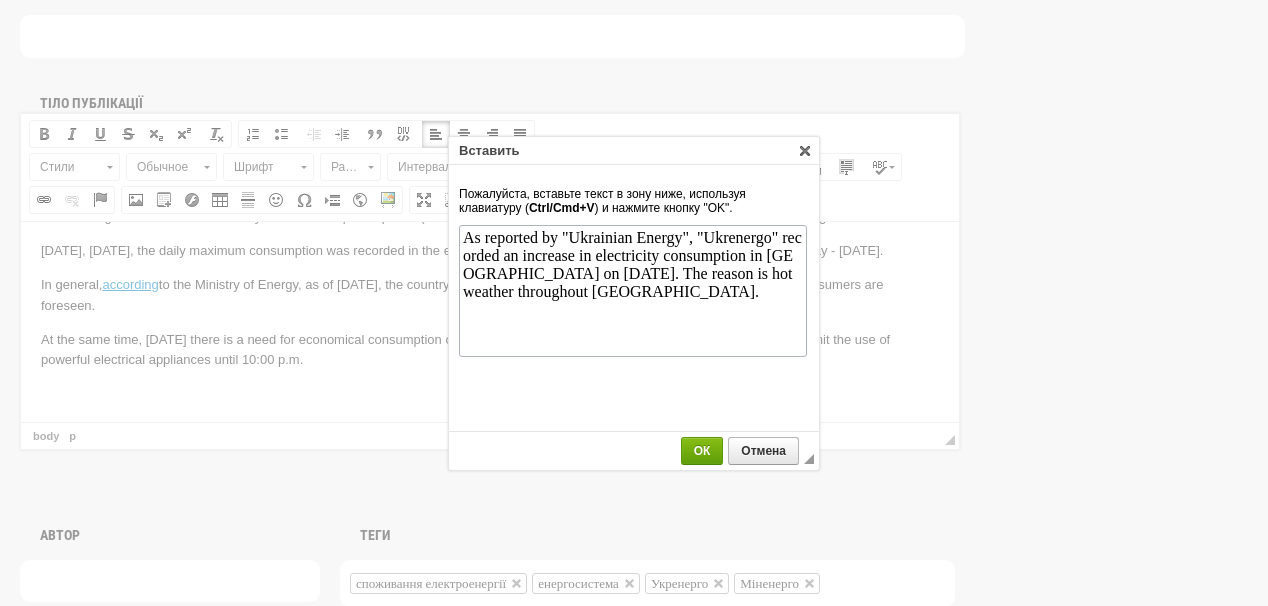 scroll, scrollTop: 0, scrollLeft: 0, axis: both 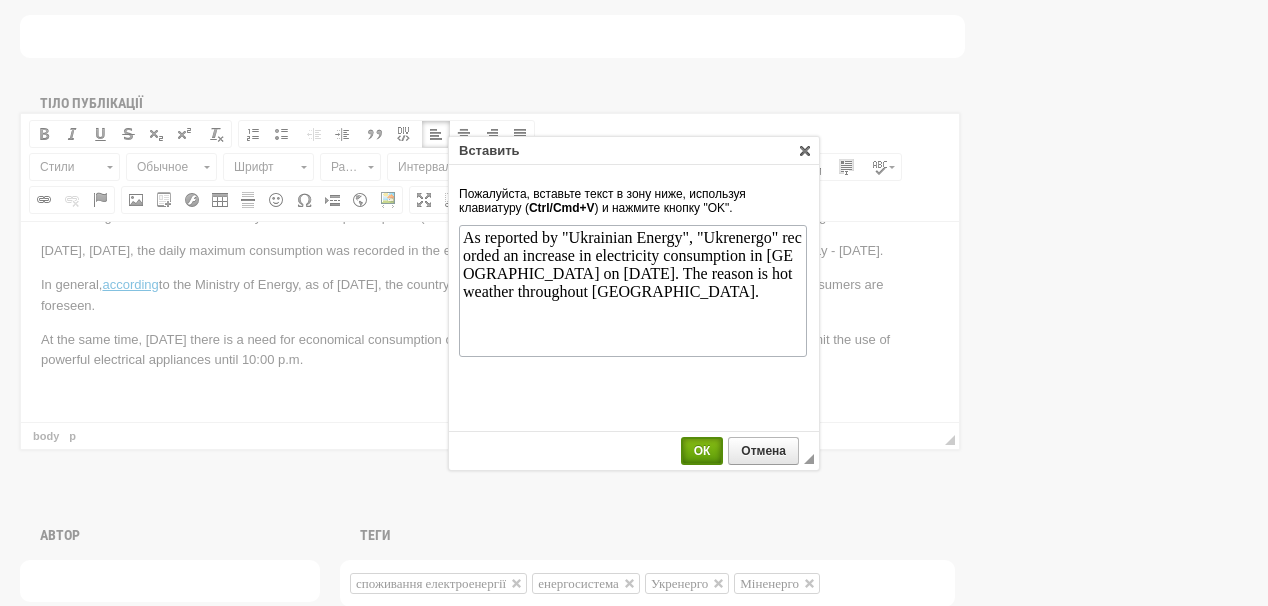click on "ОК" at bounding box center (702, 451) 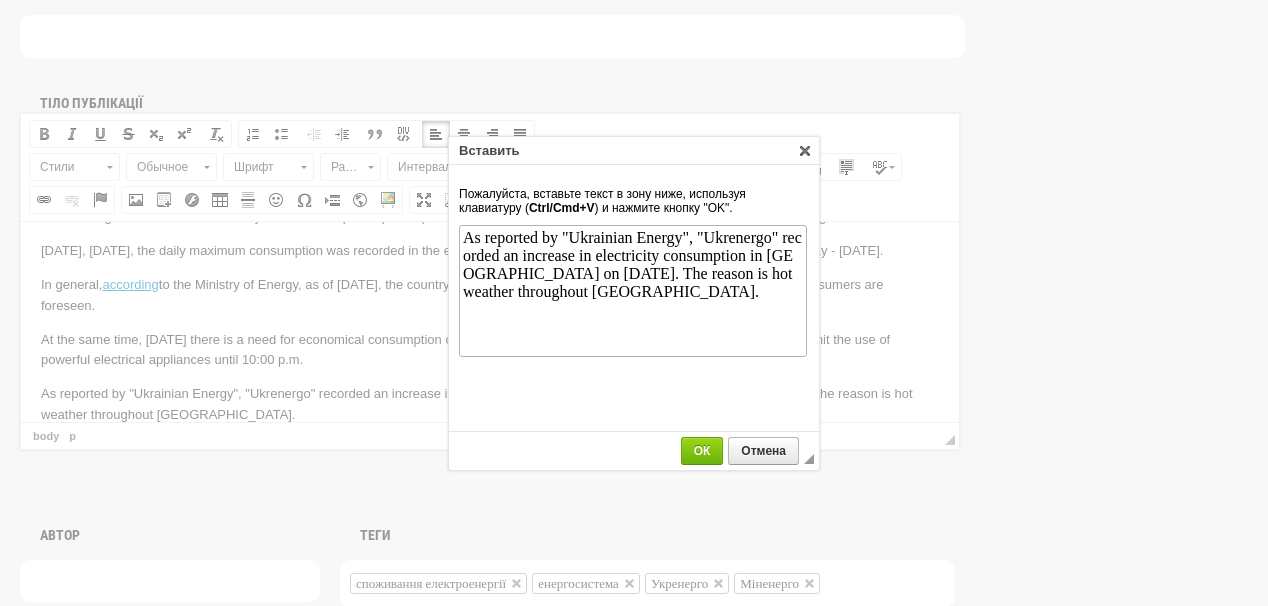 scroll, scrollTop: 131, scrollLeft: 0, axis: vertical 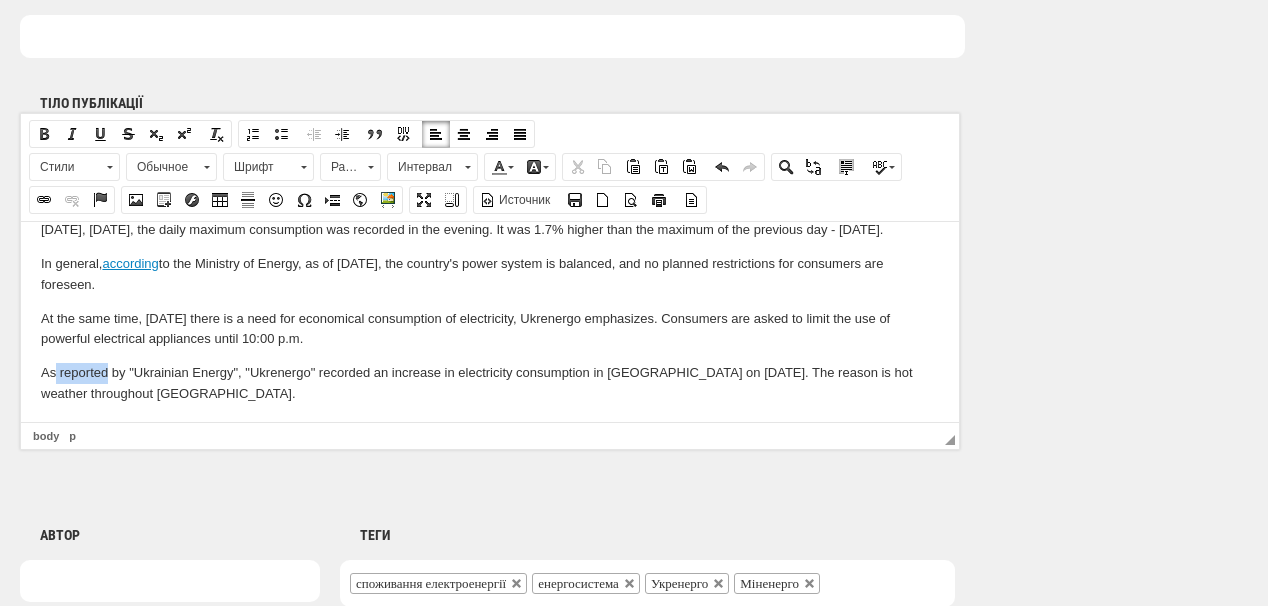 drag, startPoint x: 57, startPoint y: 388, endPoint x: 108, endPoint y: 391, distance: 51.088158 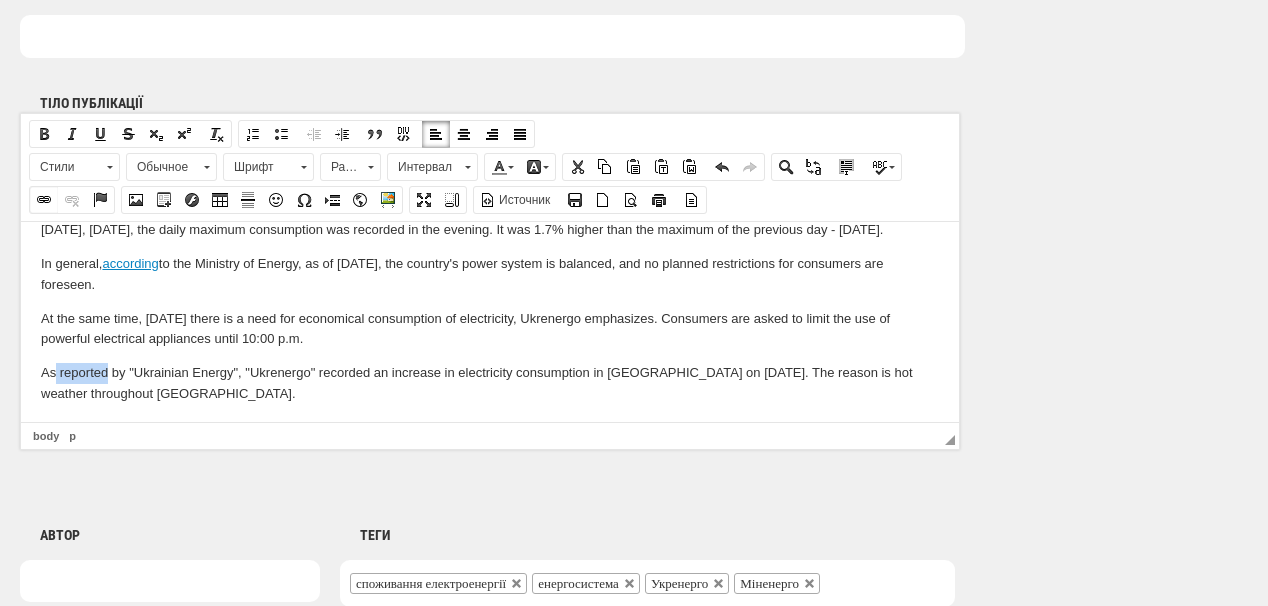 click at bounding box center [44, 200] 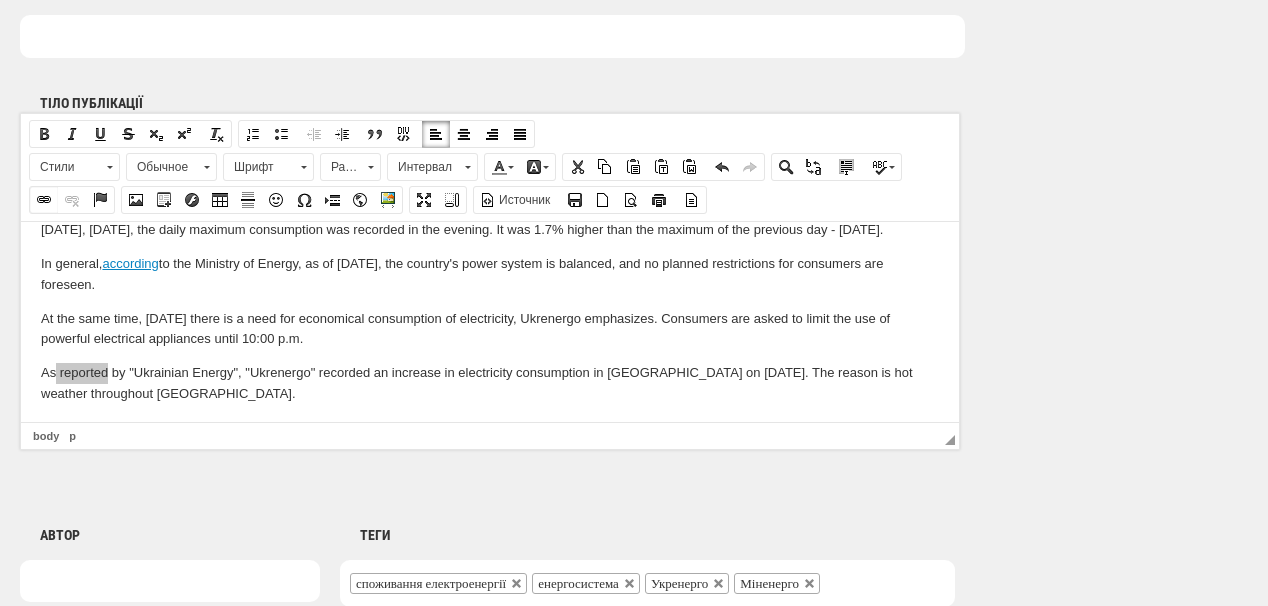 select on "http://" 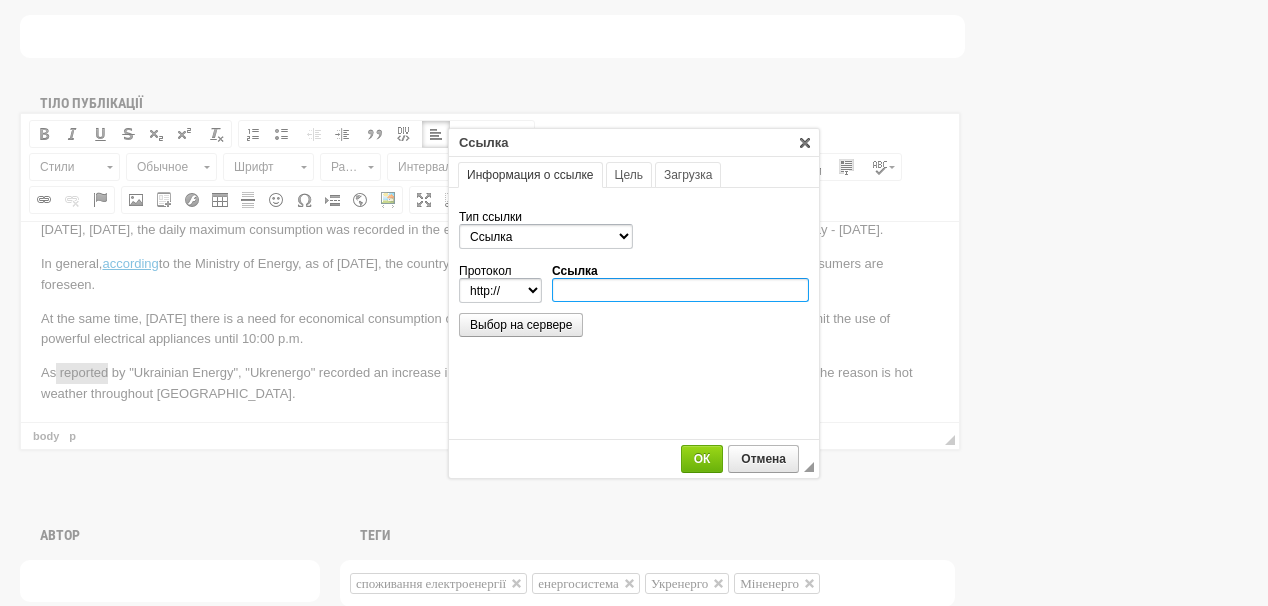 click on "Ссылка" at bounding box center (680, 290) 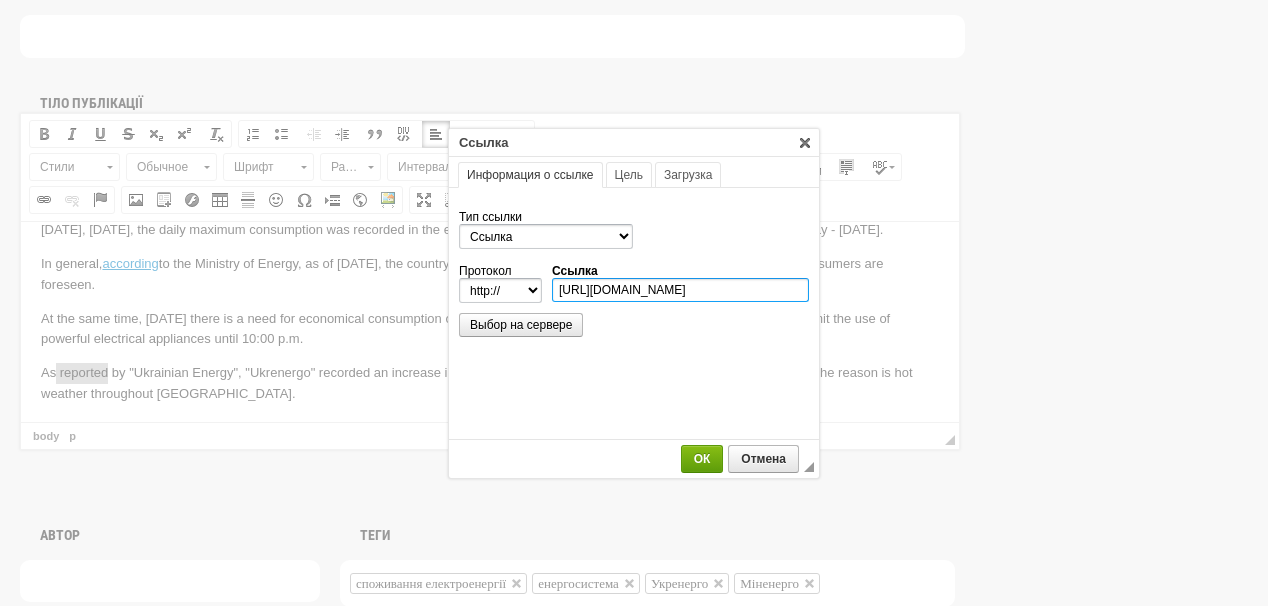 scroll, scrollTop: 0, scrollLeft: 207, axis: horizontal 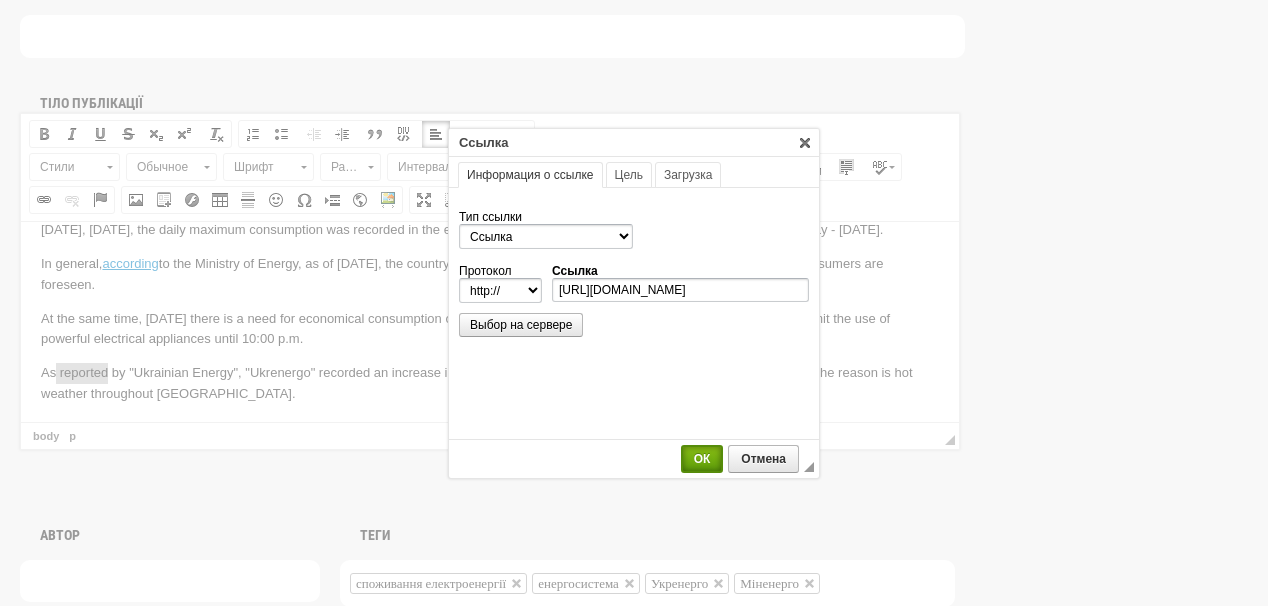 select on "https://" 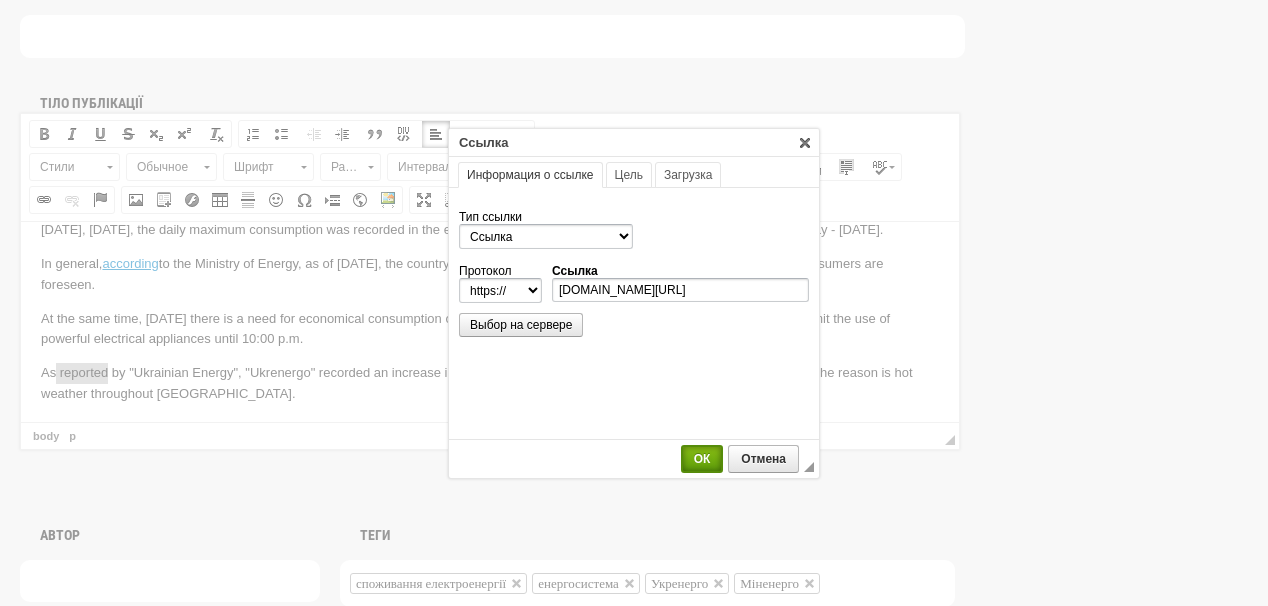 scroll, scrollTop: 0, scrollLeft: 0, axis: both 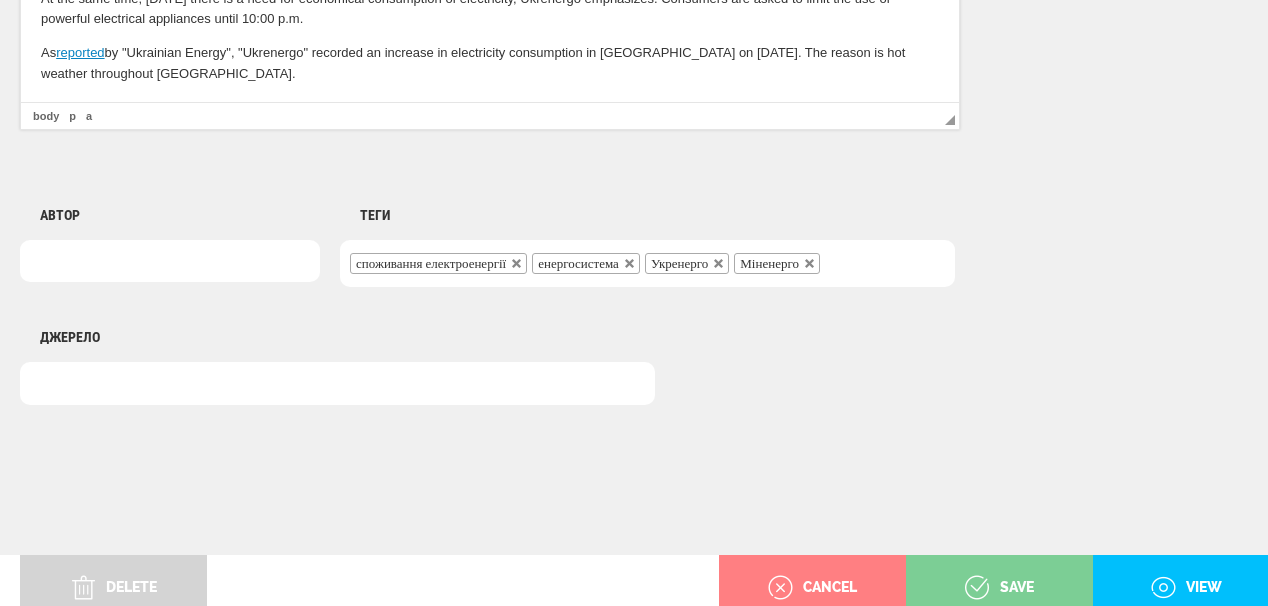 click on "save" at bounding box center [999, 588] 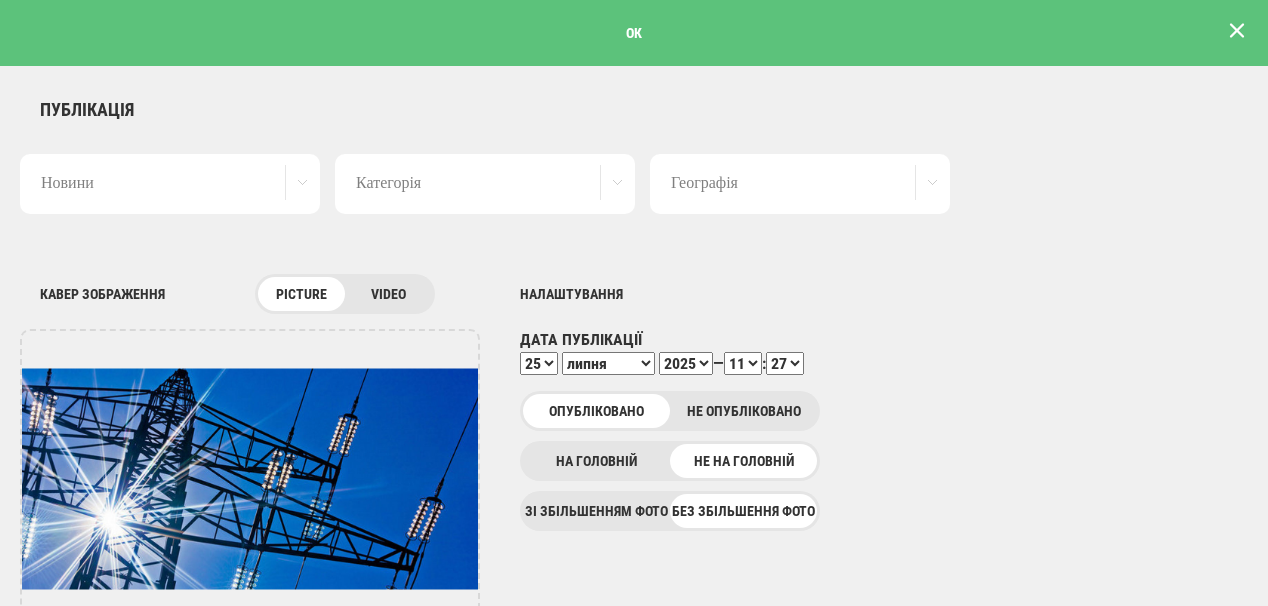 scroll, scrollTop: 0, scrollLeft: 0, axis: both 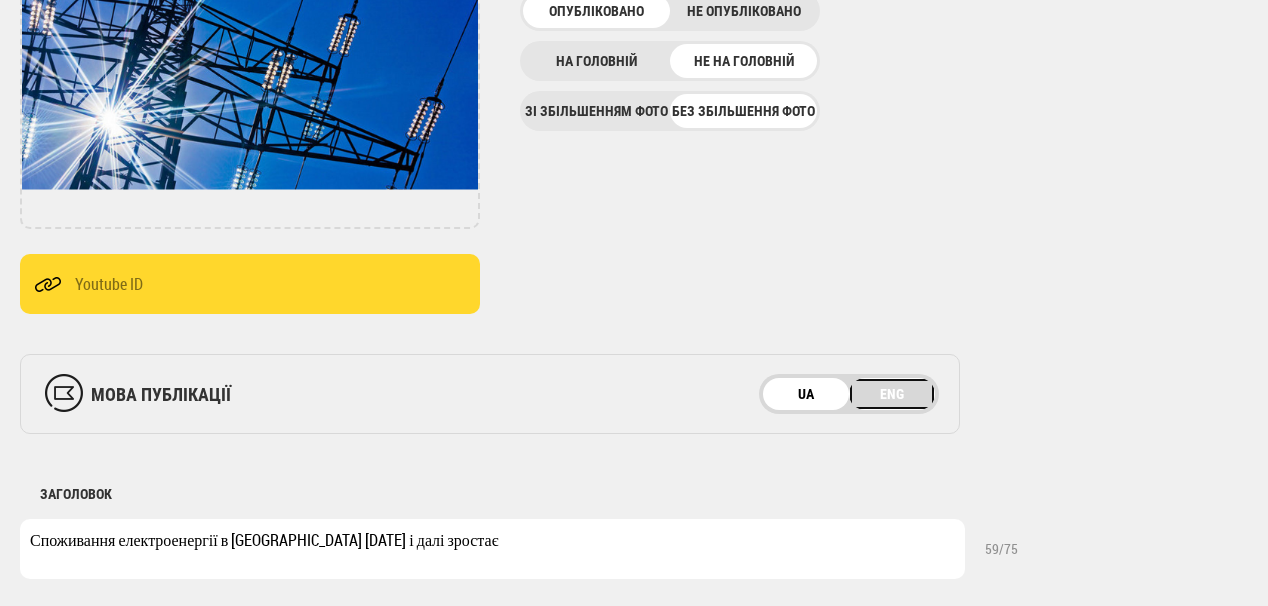 drag, startPoint x: 887, startPoint y: 390, endPoint x: 1218, endPoint y: 449, distance: 336.2172 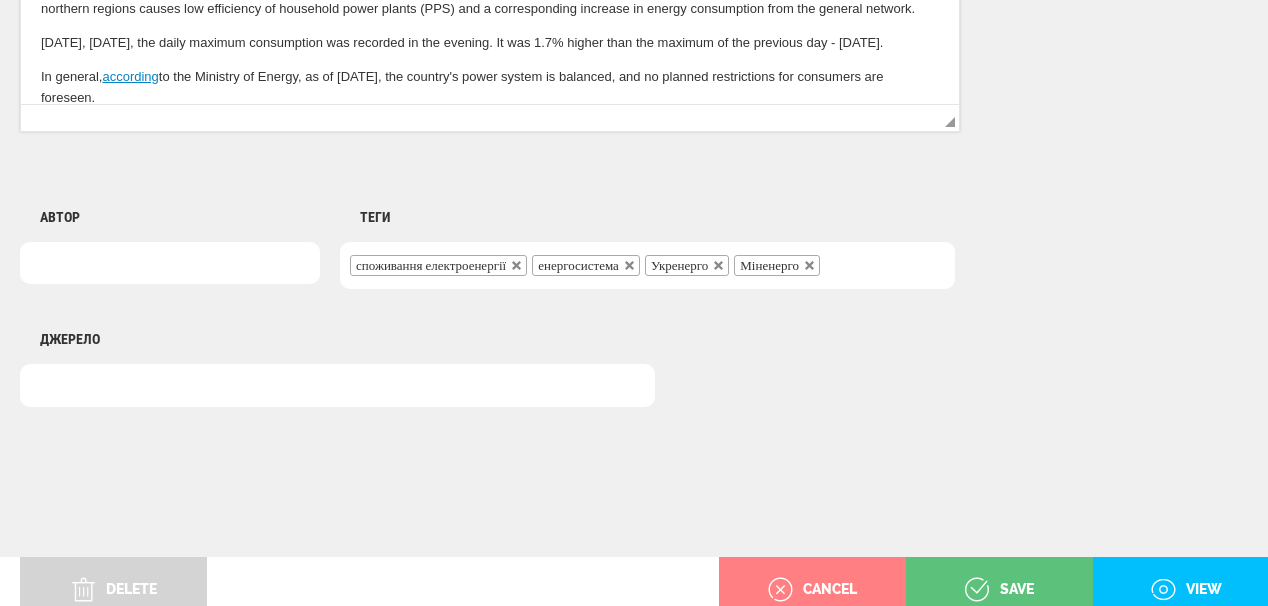 scroll, scrollTop: 1625, scrollLeft: 0, axis: vertical 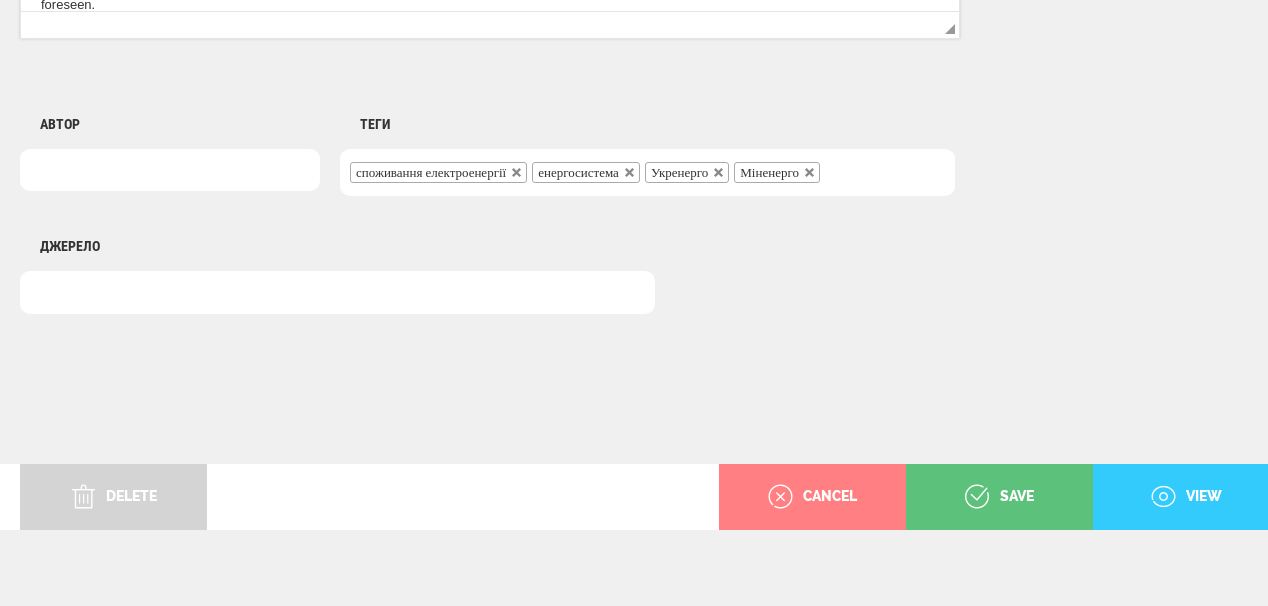 click on "view" at bounding box center [1186, 497] 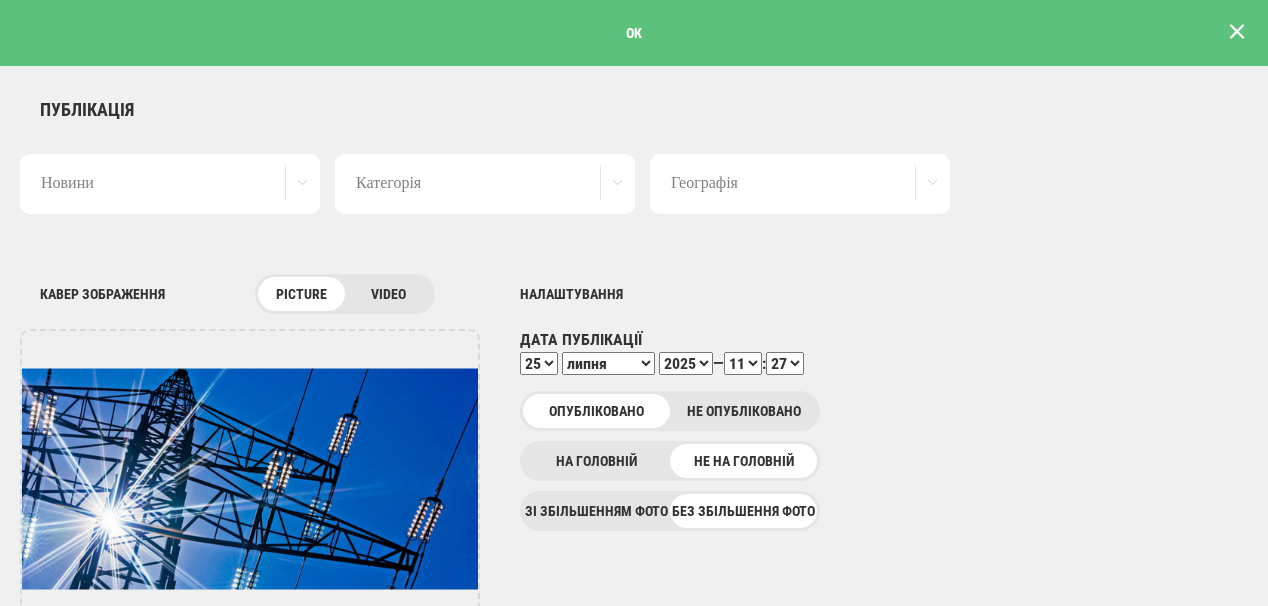 scroll, scrollTop: 1534, scrollLeft: 0, axis: vertical 